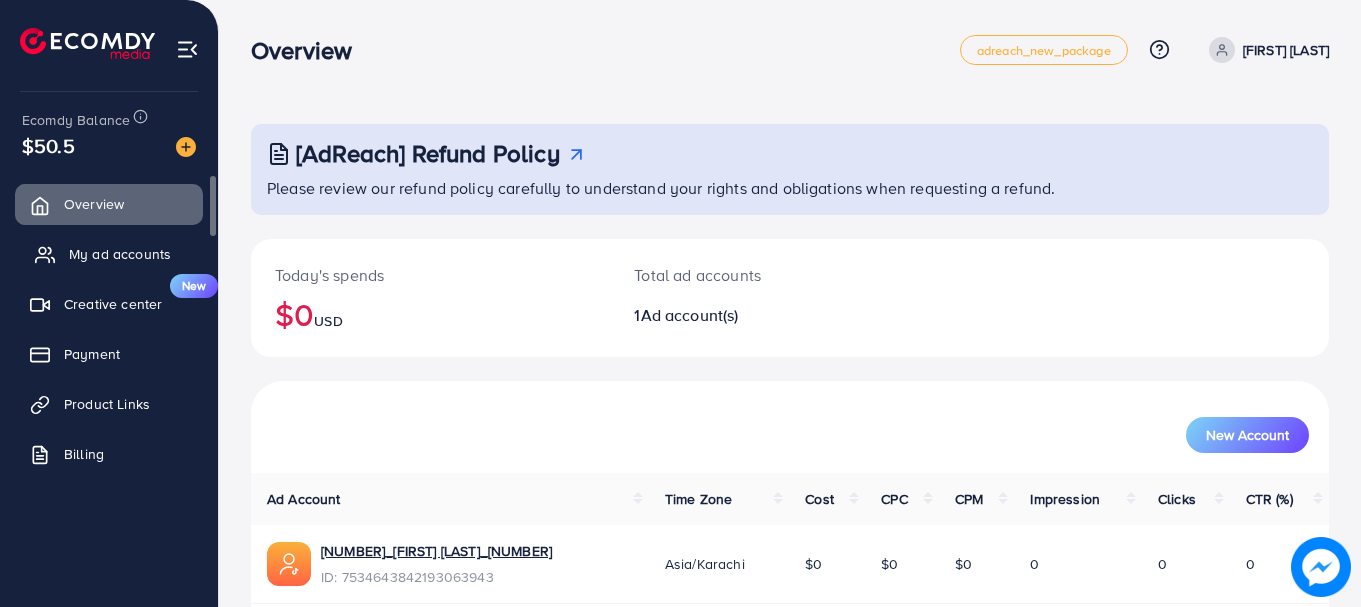 scroll, scrollTop: 0, scrollLeft: 0, axis: both 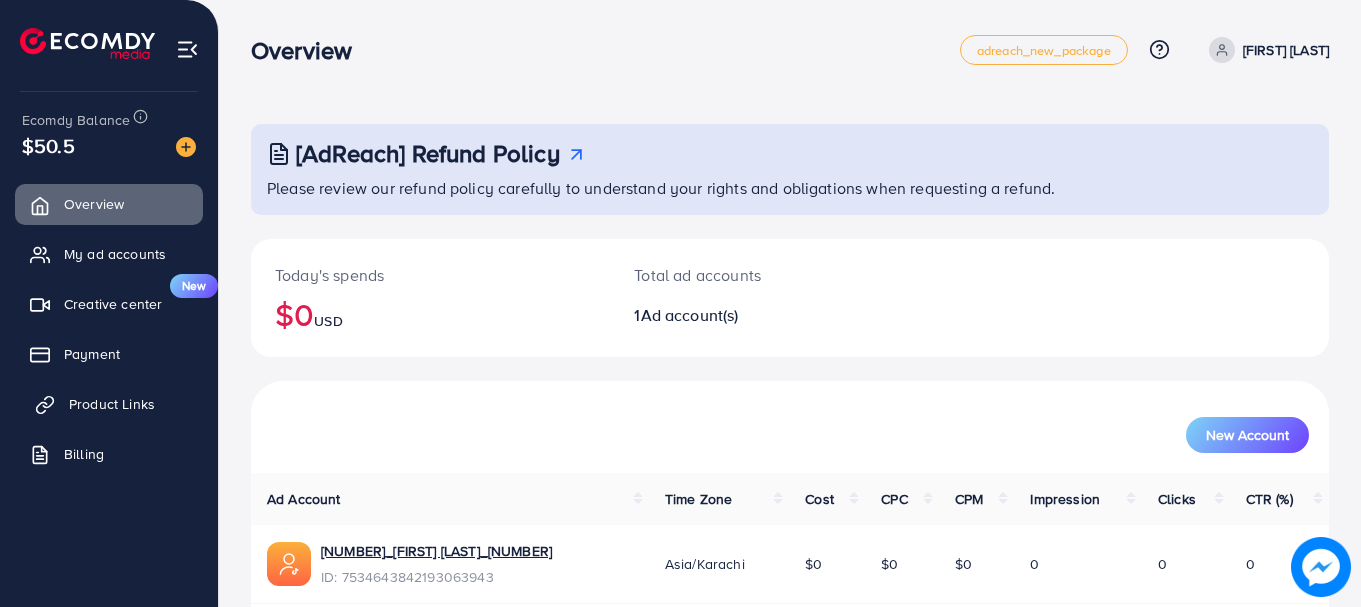 click on "Product Links" at bounding box center [112, 404] 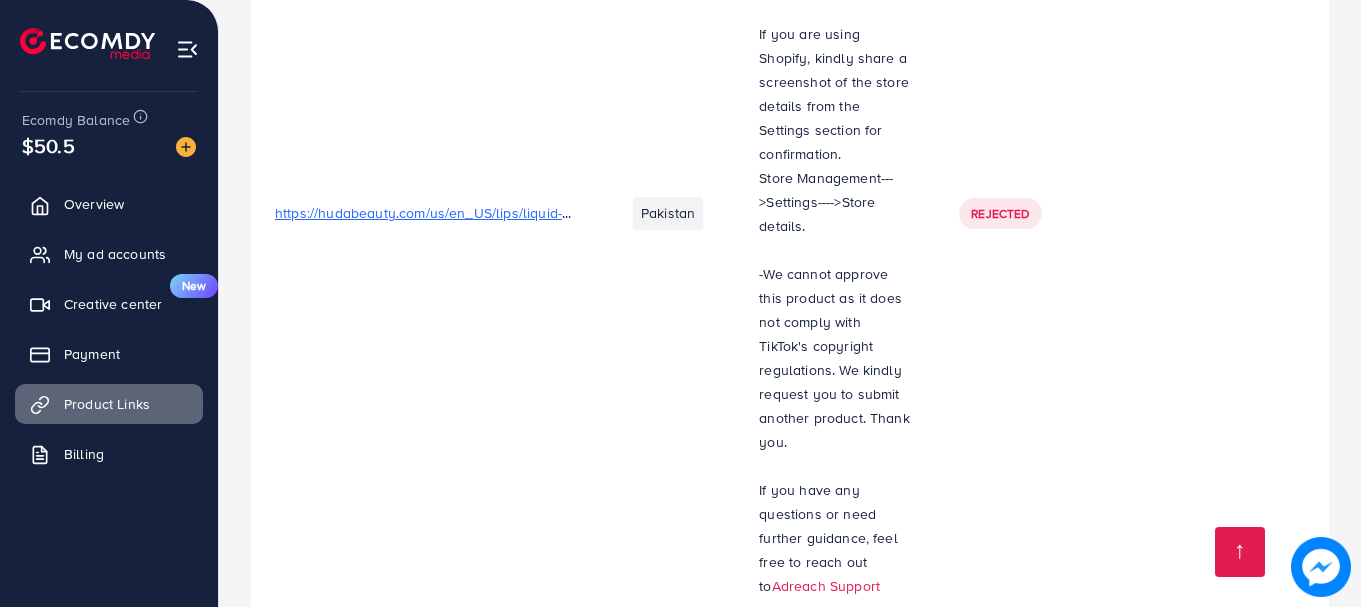 scroll, scrollTop: 3015, scrollLeft: 0, axis: vertical 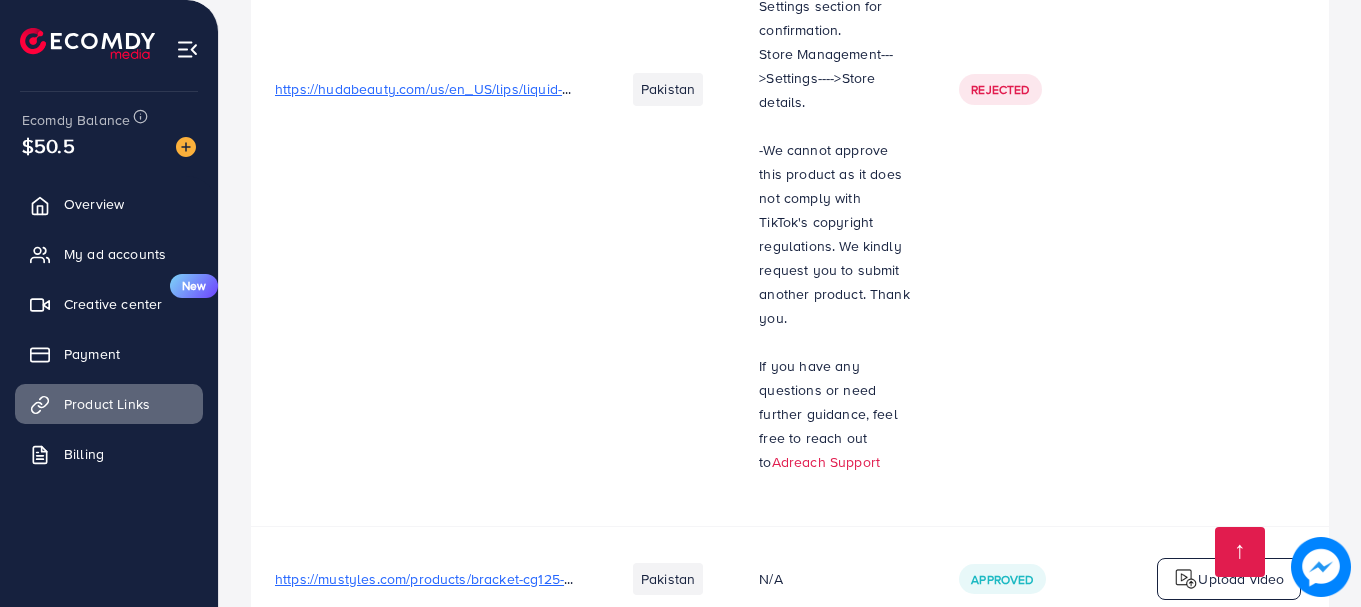 click on "Upload video" at bounding box center [1241, 579] 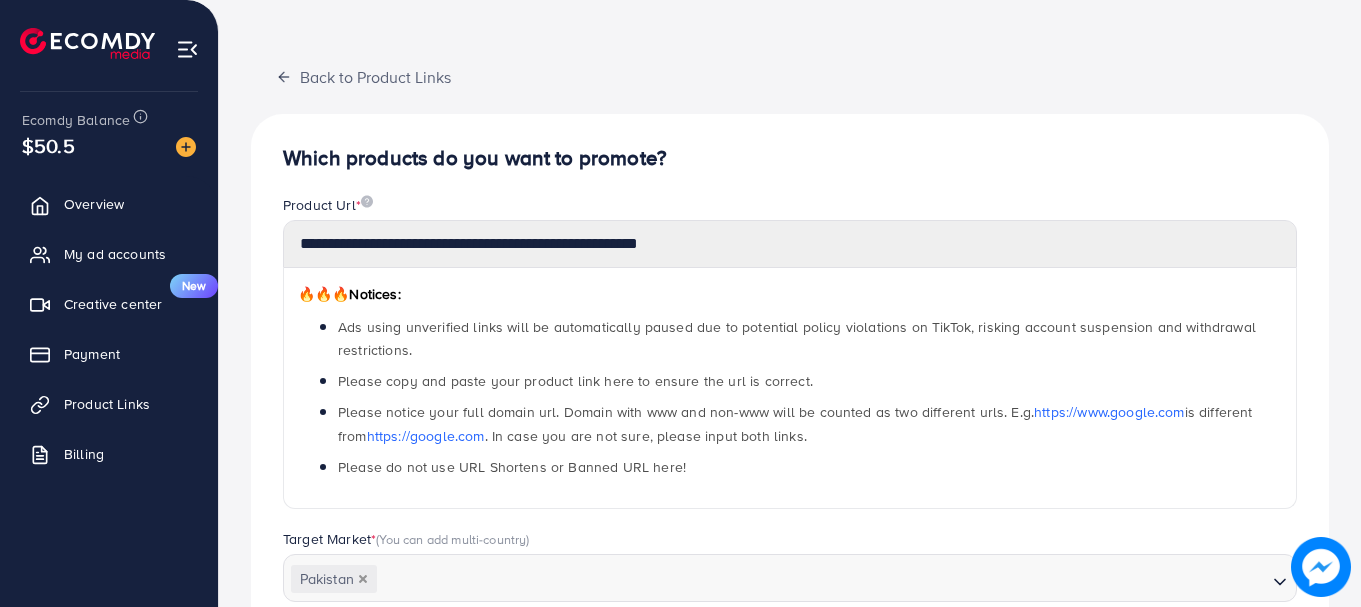 scroll, scrollTop: 68, scrollLeft: 0, axis: vertical 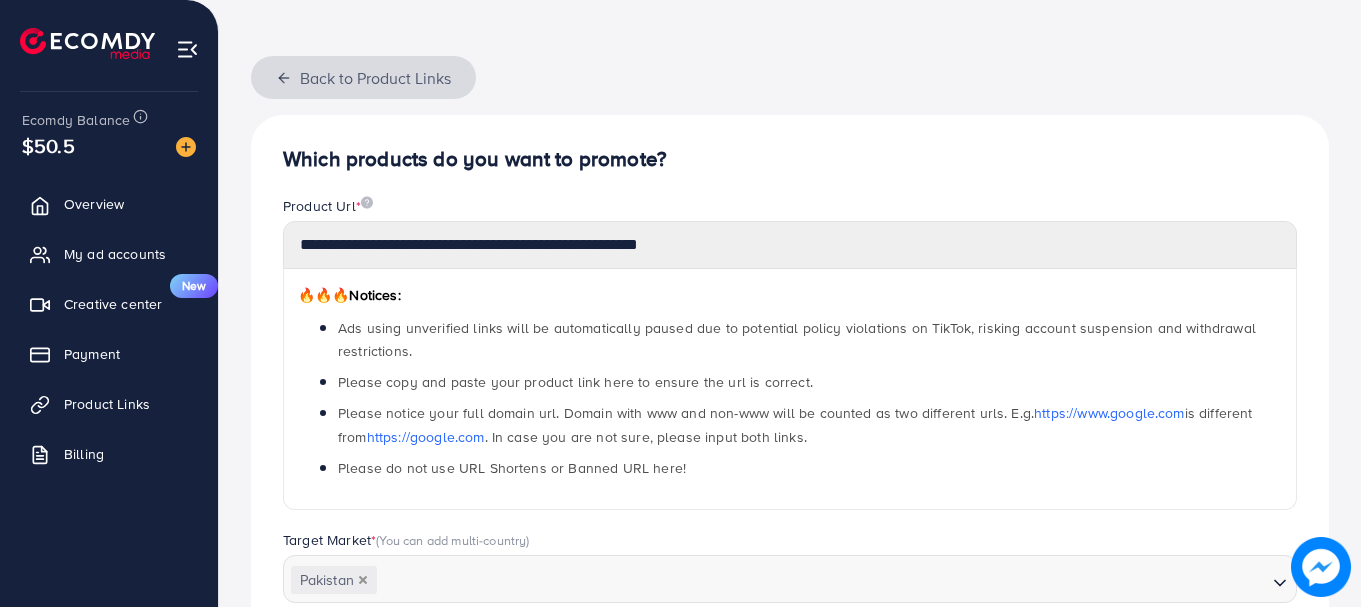 click 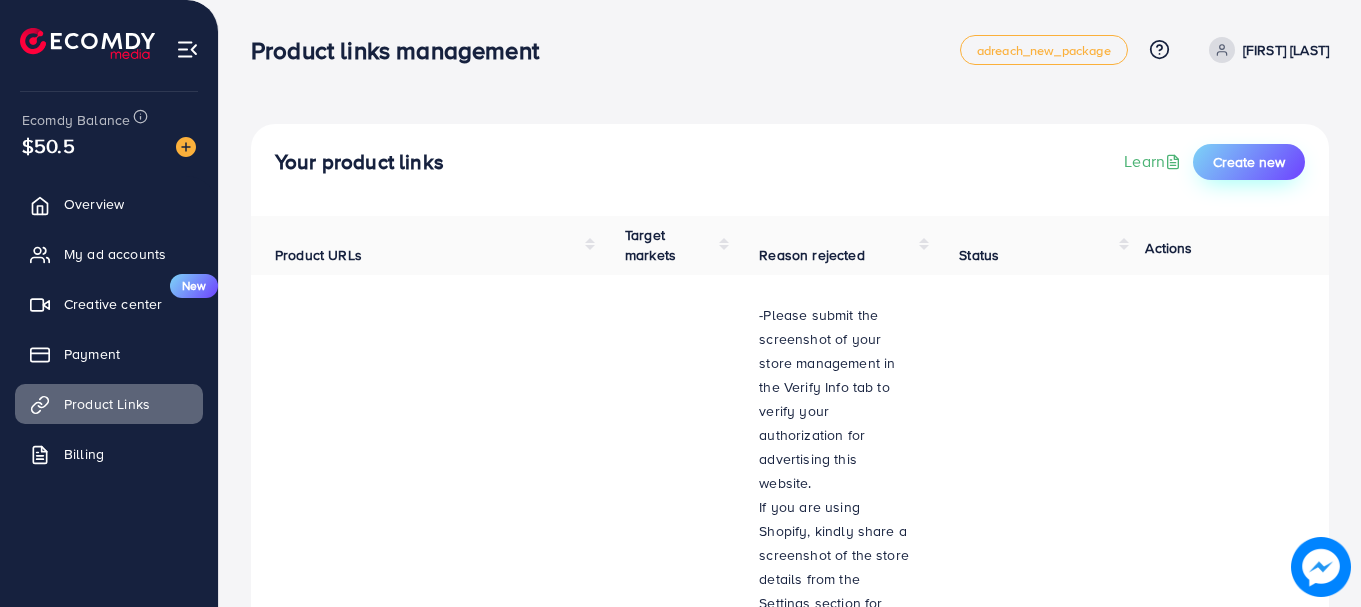 click on "Create new" at bounding box center [1249, 162] 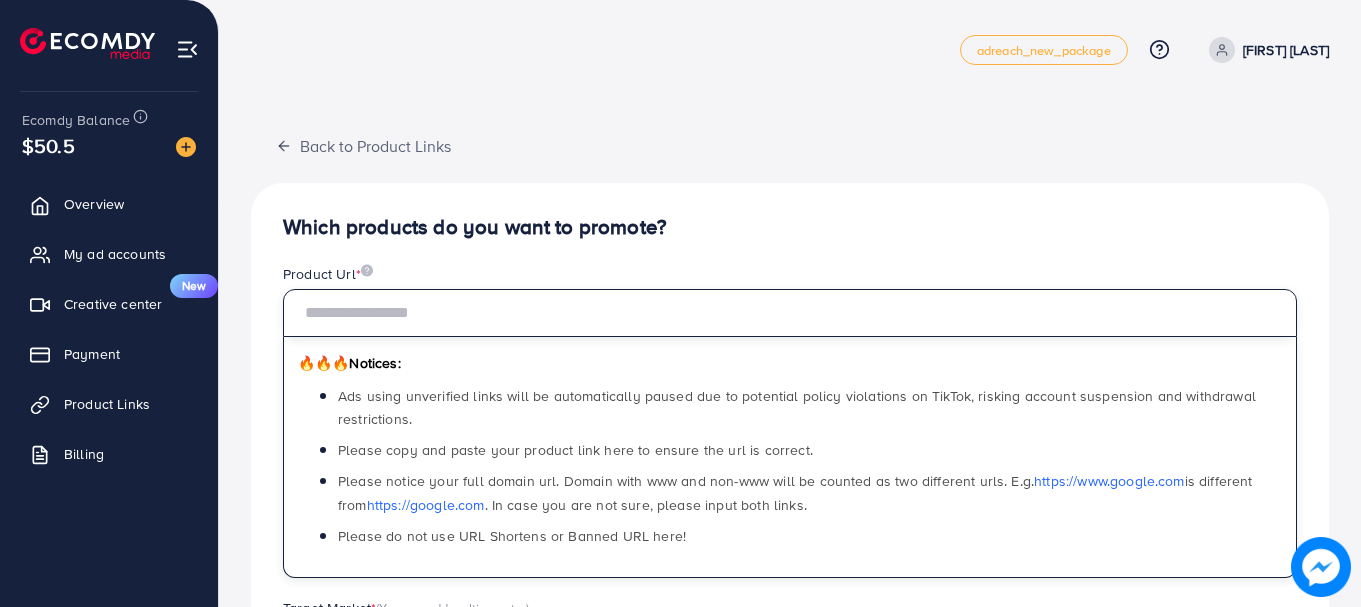 click at bounding box center (790, 313) 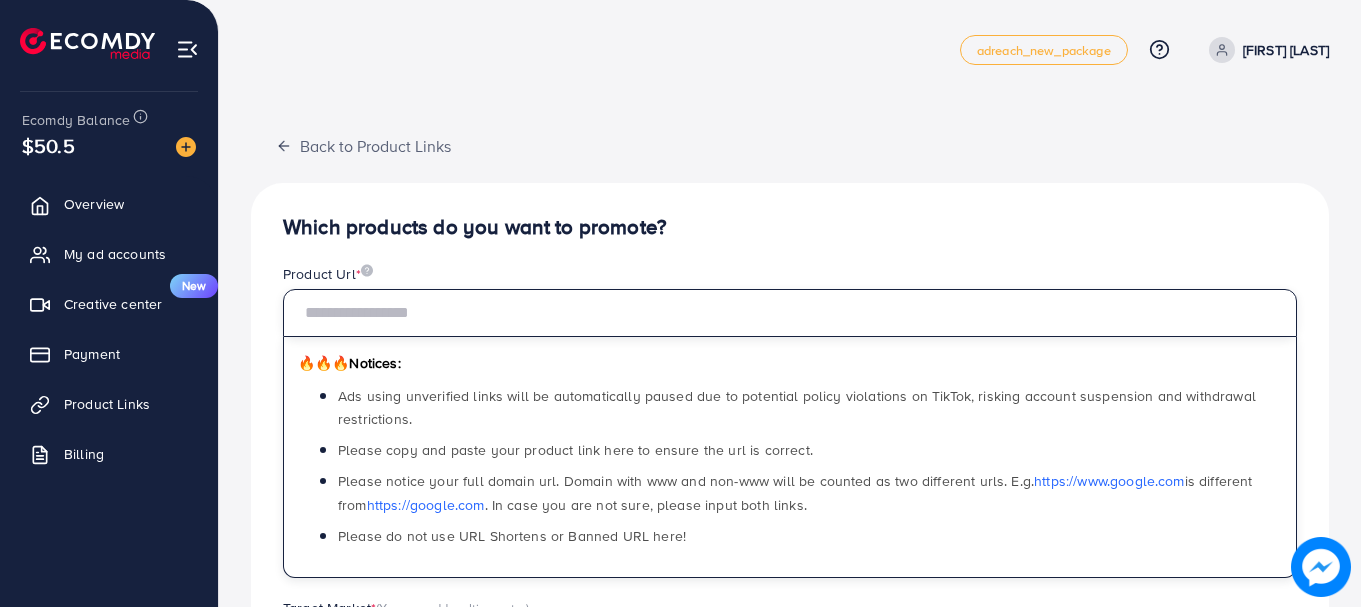 type on "**********" 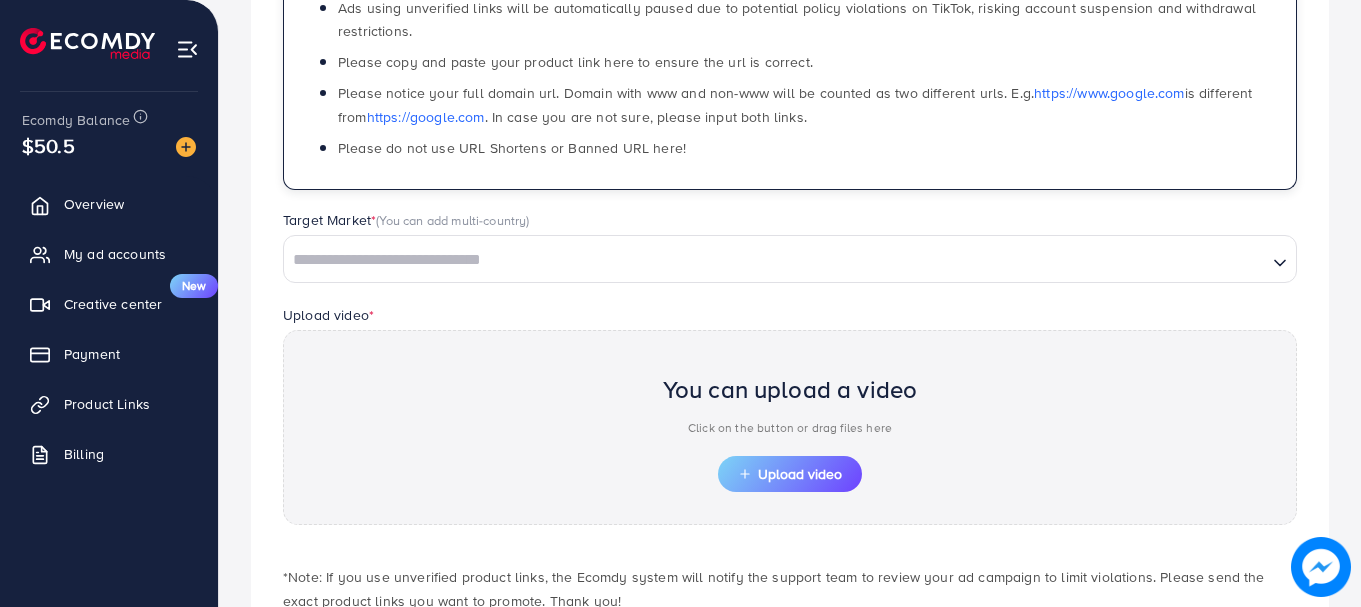 scroll, scrollTop: 387, scrollLeft: 0, axis: vertical 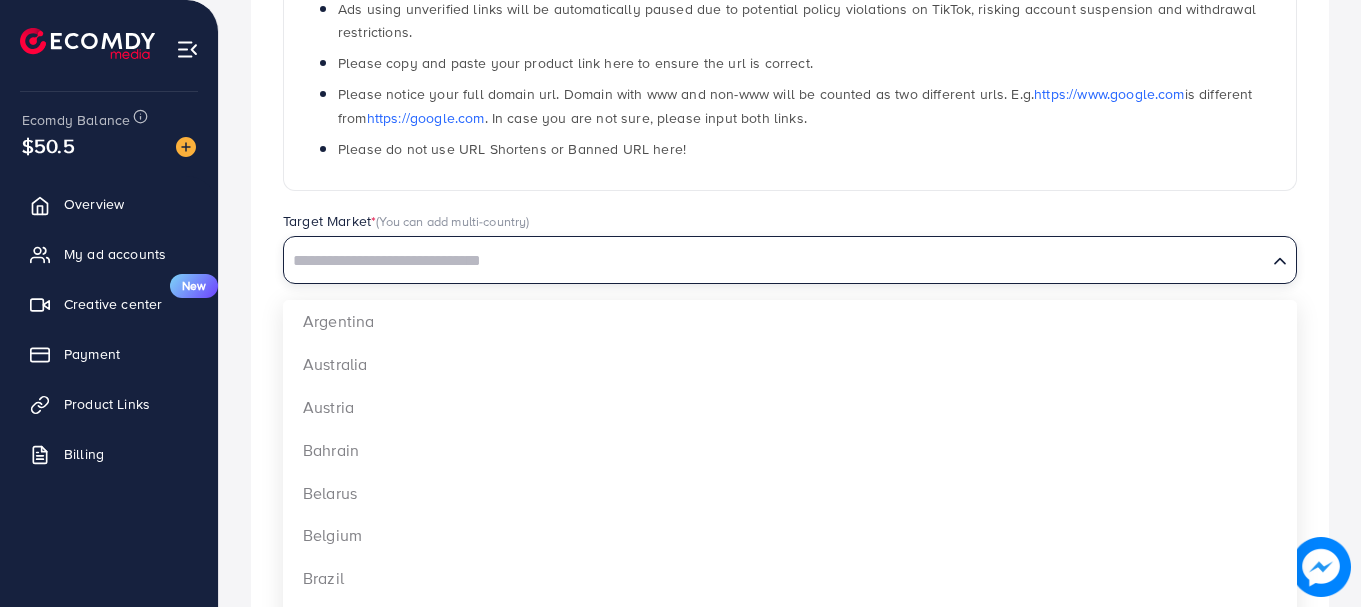 click at bounding box center [775, 261] 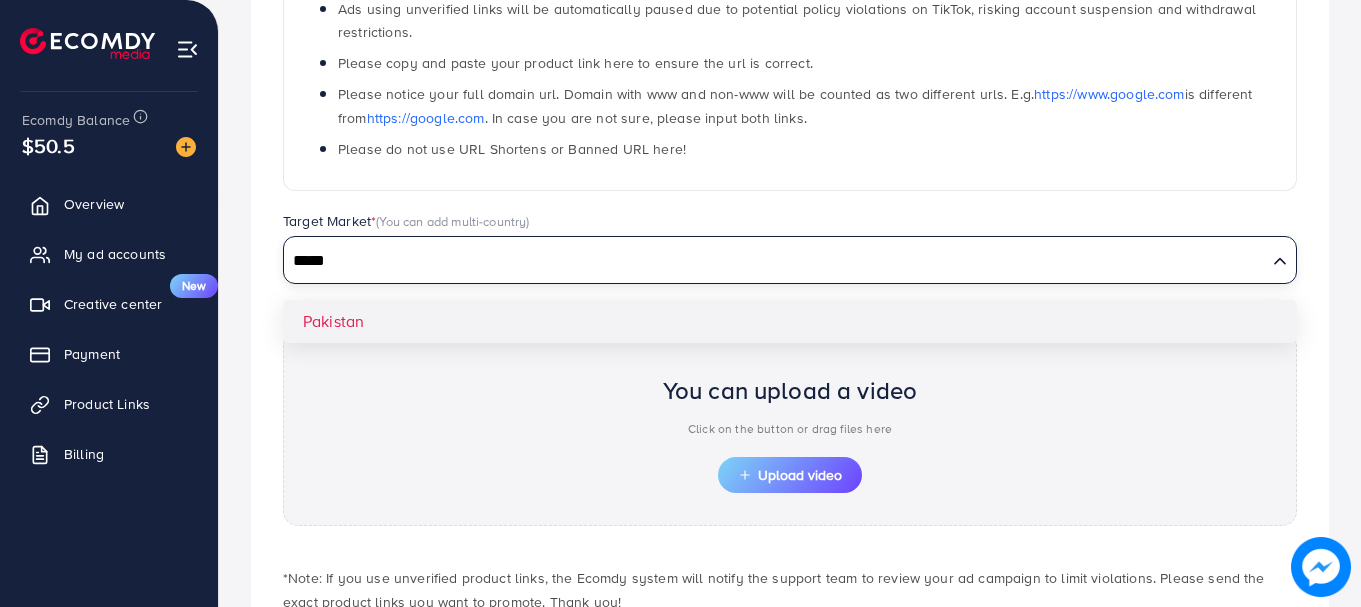 type on "*****" 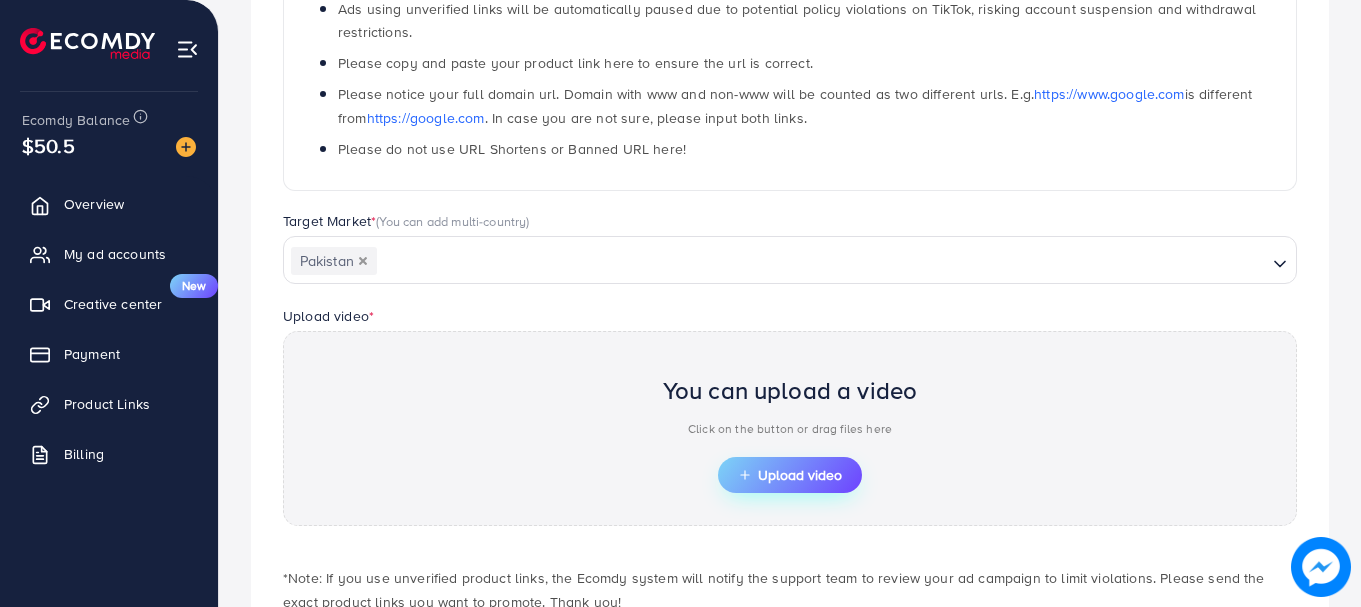 click 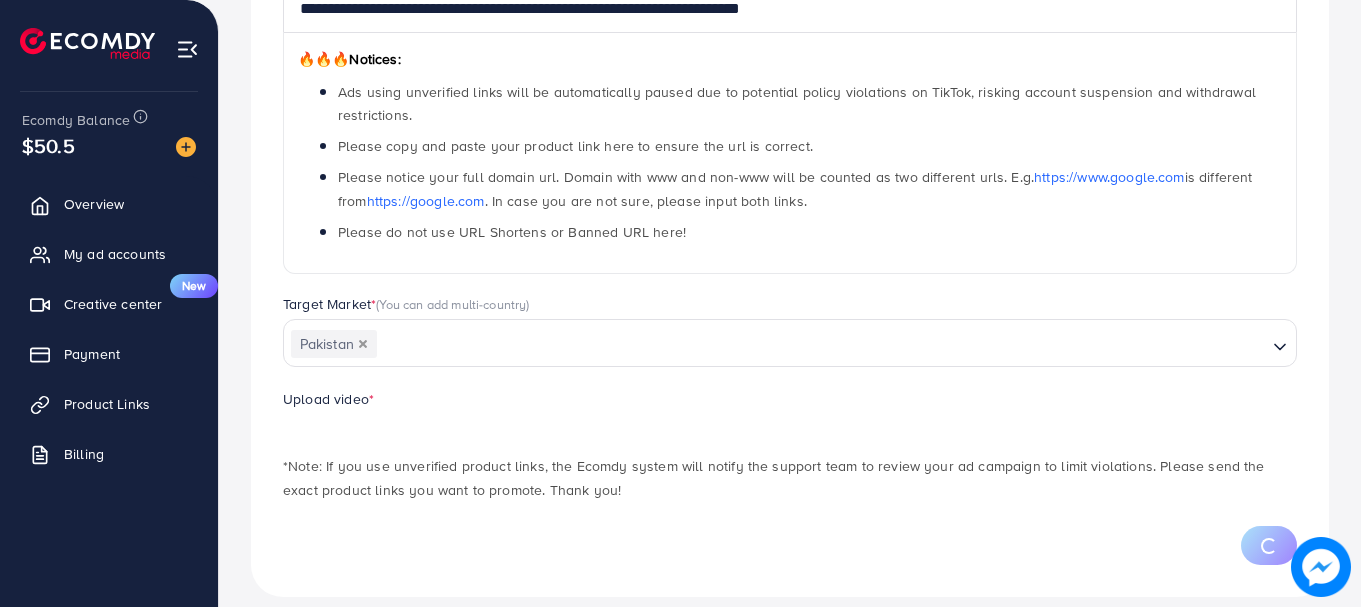 scroll, scrollTop: 326, scrollLeft: 0, axis: vertical 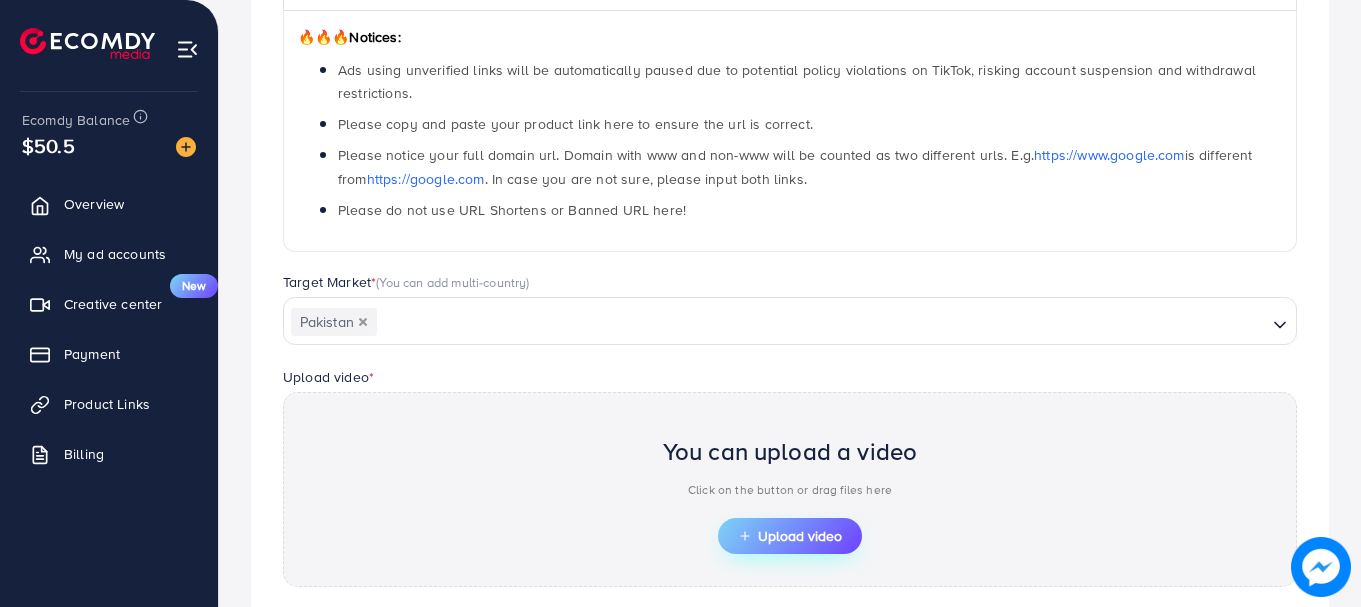 click on "Upload video" at bounding box center (790, 536) 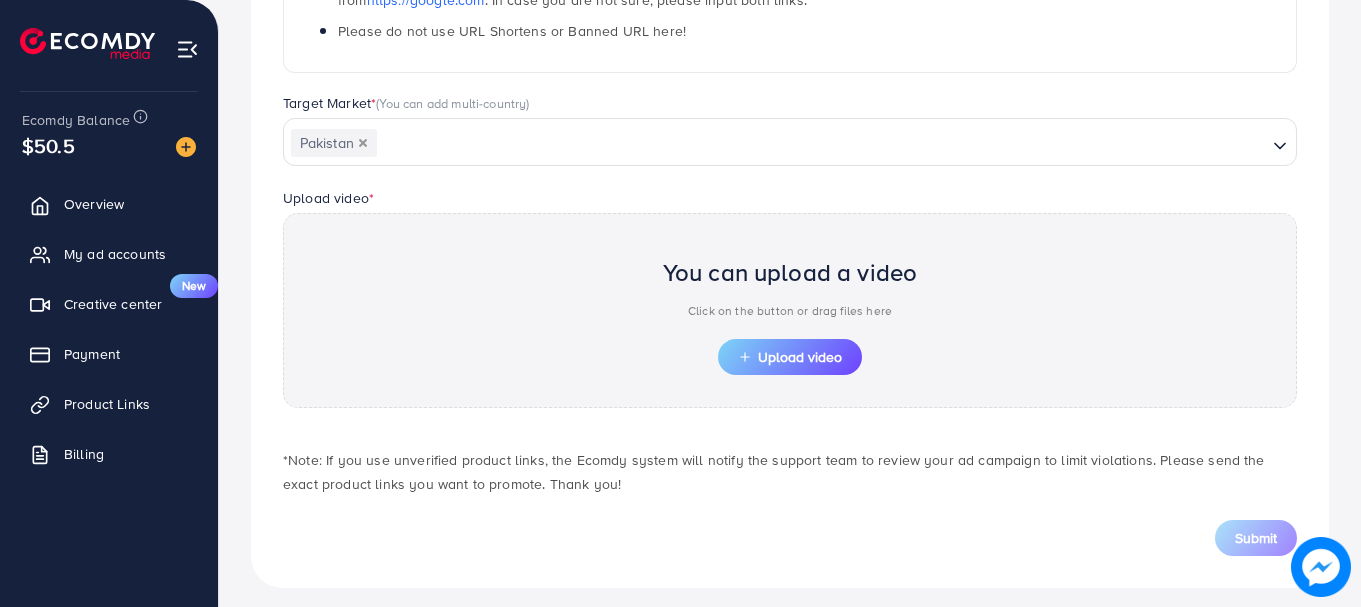 scroll, scrollTop: 506, scrollLeft: 0, axis: vertical 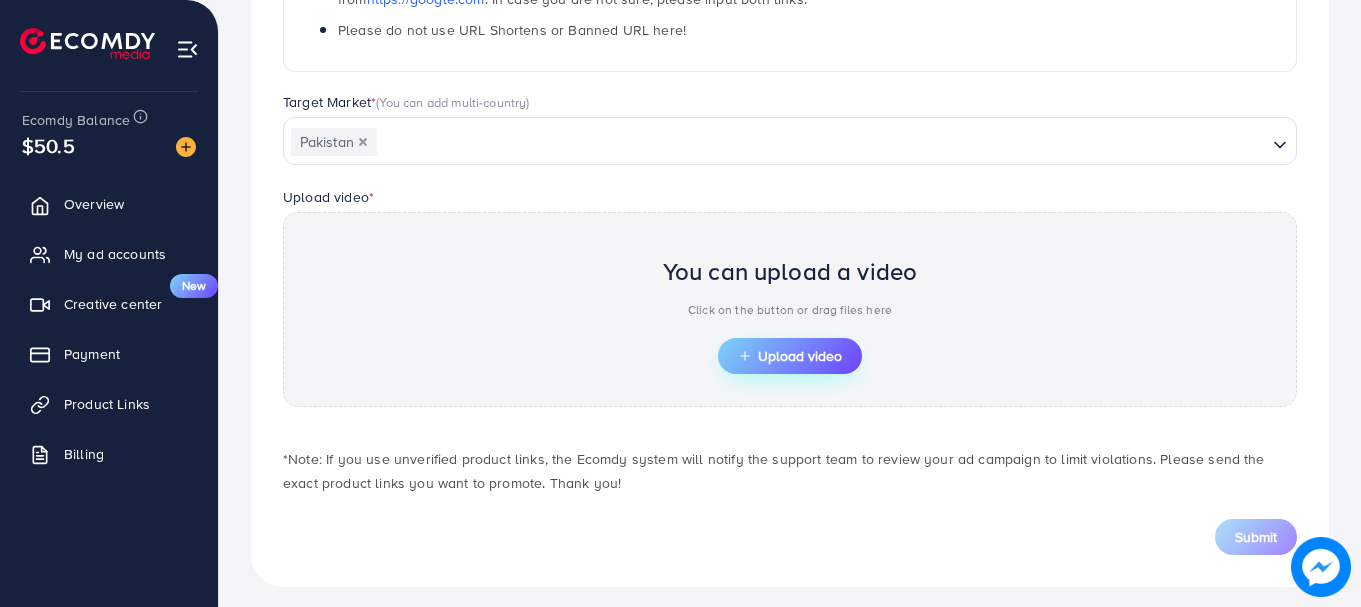 click on "Upload video" at bounding box center (790, 356) 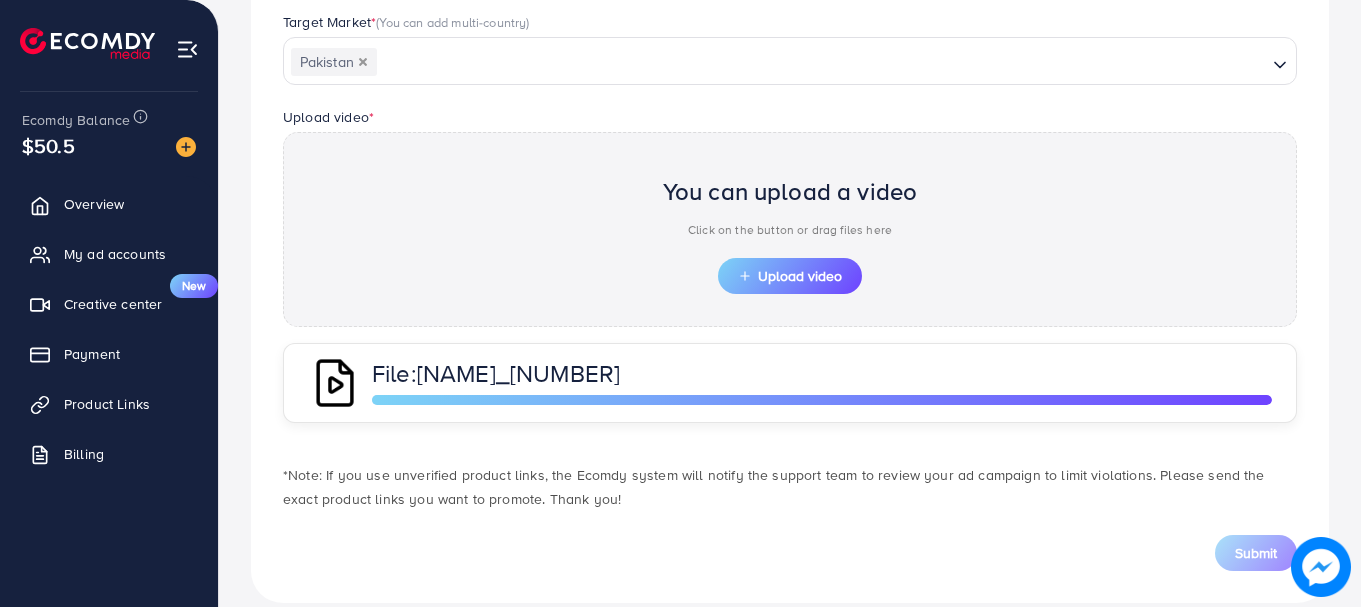 scroll, scrollTop: 588, scrollLeft: 0, axis: vertical 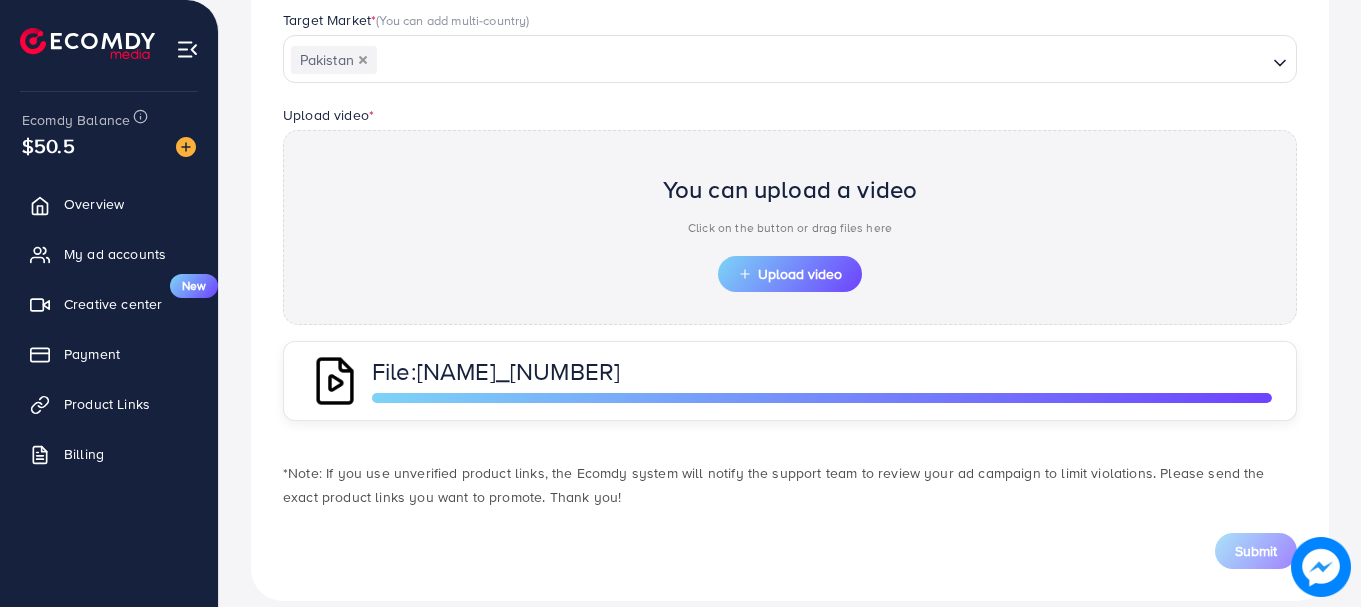 click at bounding box center (335, 381) 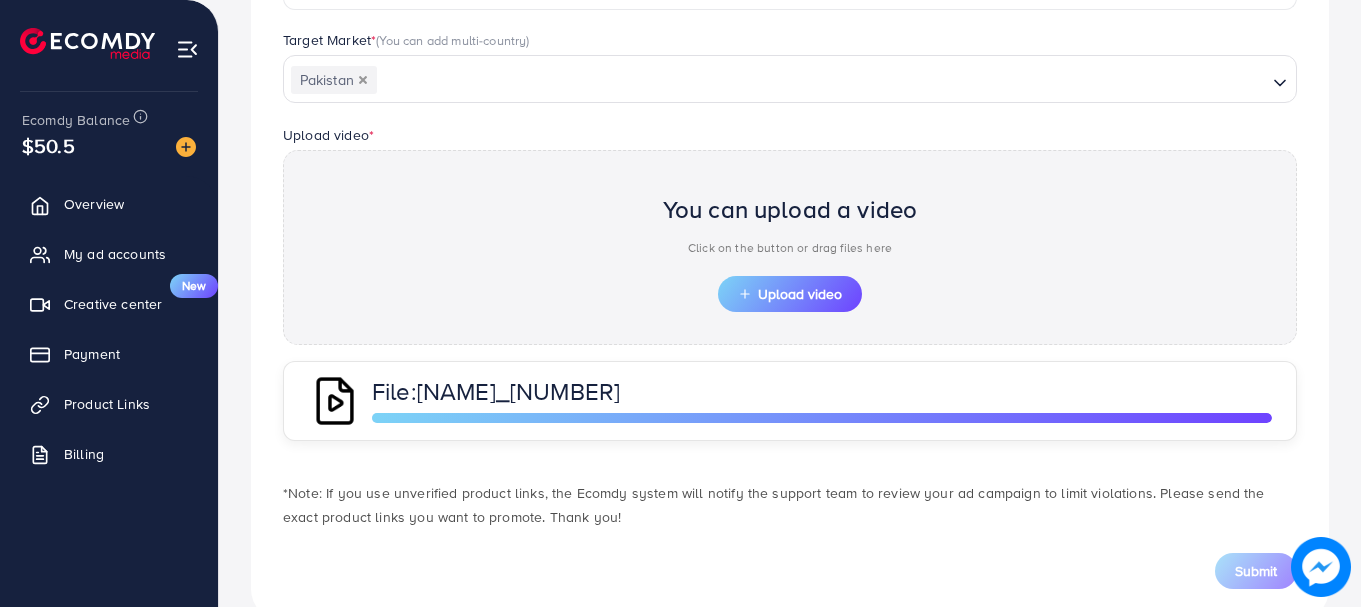 scroll, scrollTop: 614, scrollLeft: 0, axis: vertical 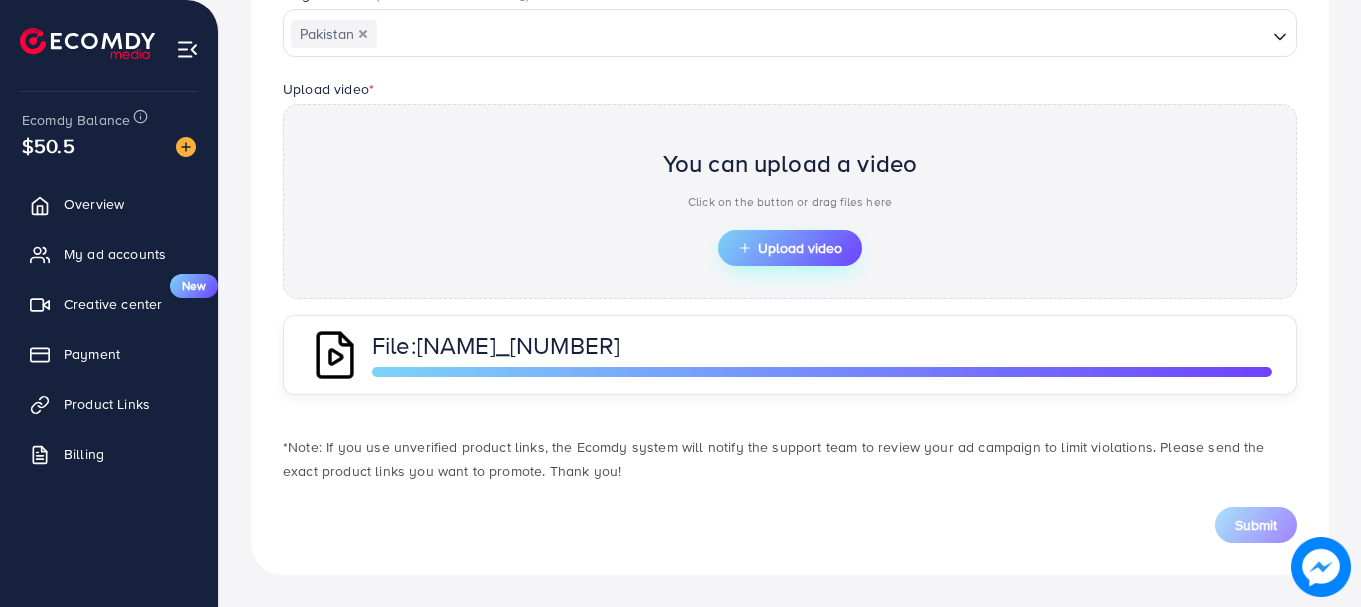 click on "Upload video" at bounding box center (790, 248) 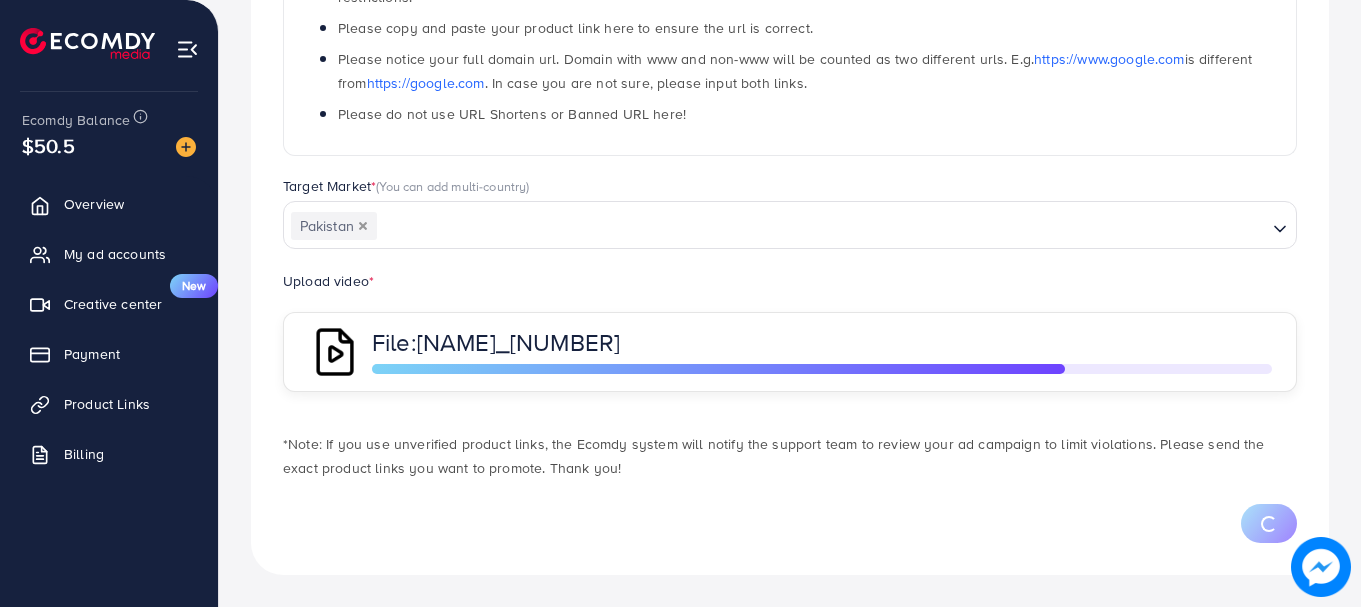 scroll, scrollTop: 614, scrollLeft: 0, axis: vertical 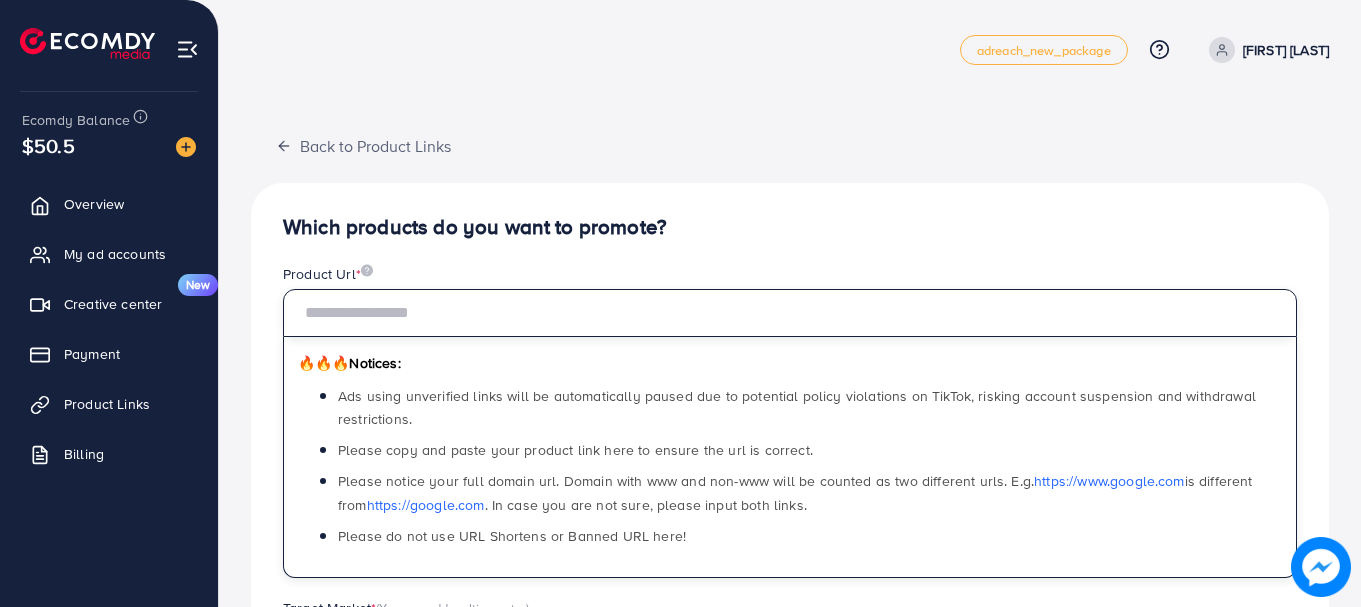 click at bounding box center [790, 313] 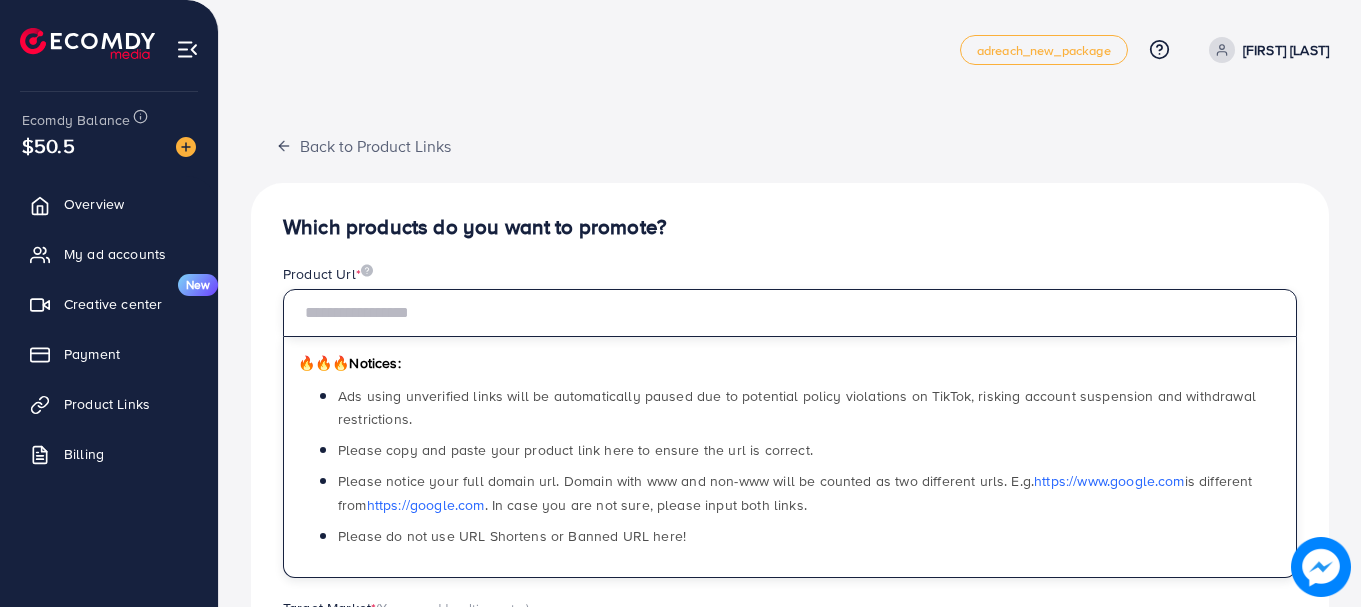 type on "**********" 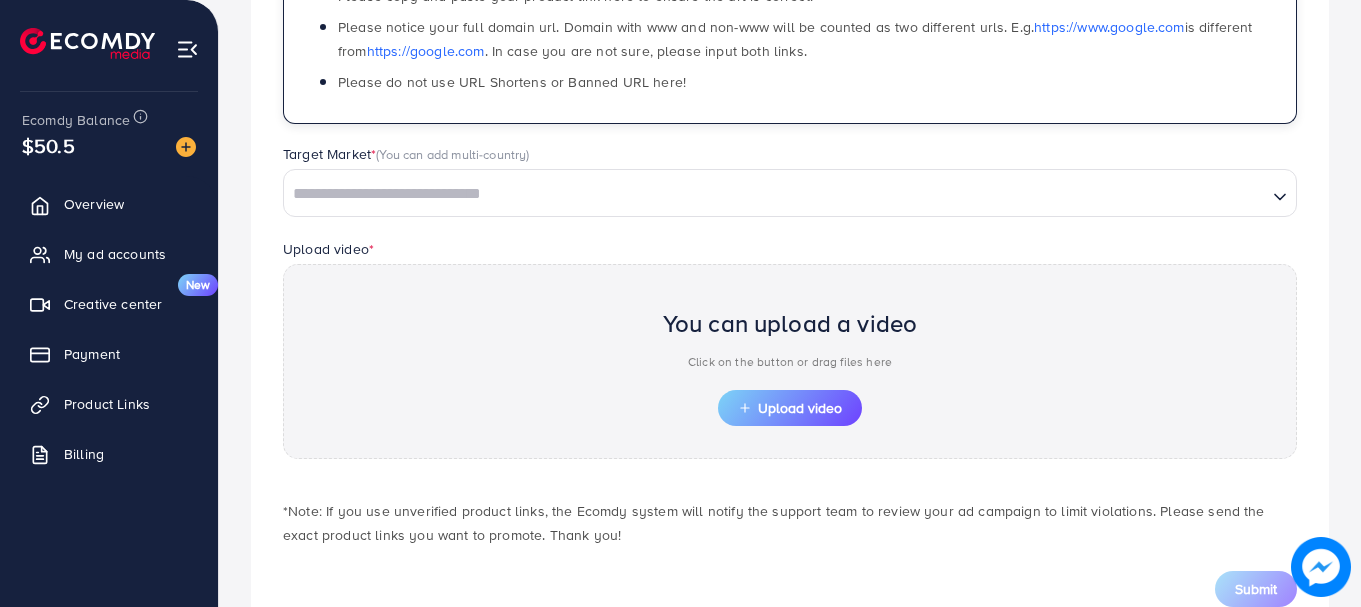 scroll, scrollTop: 495, scrollLeft: 0, axis: vertical 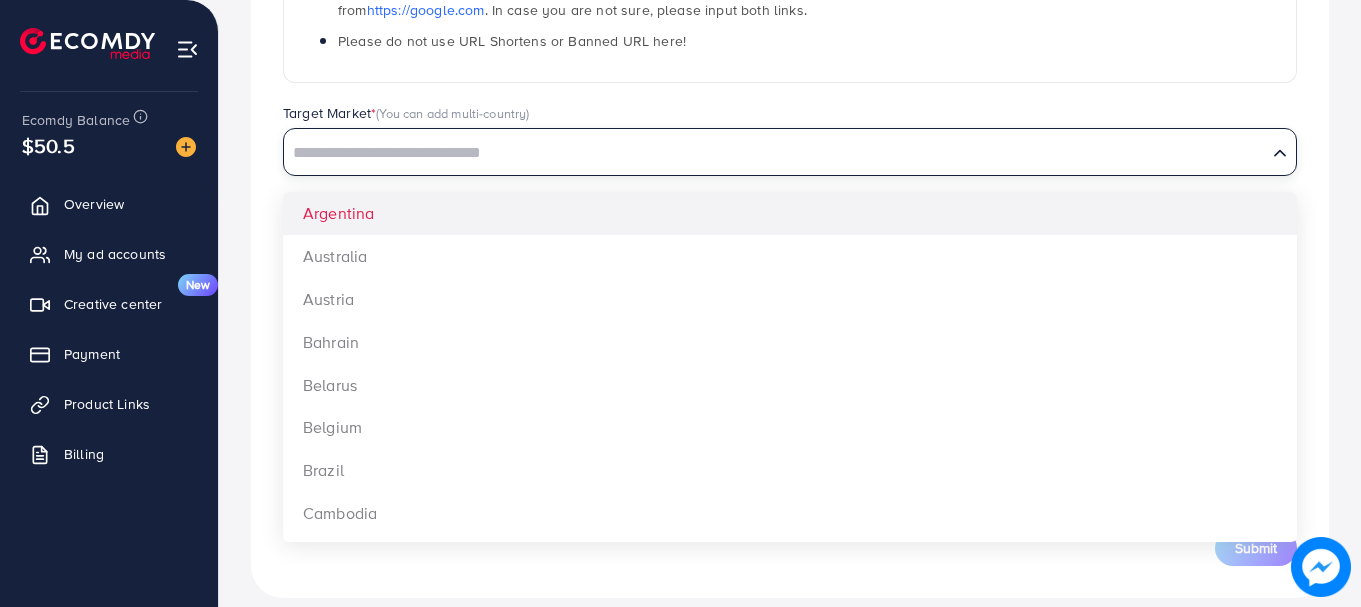 click at bounding box center [775, 153] 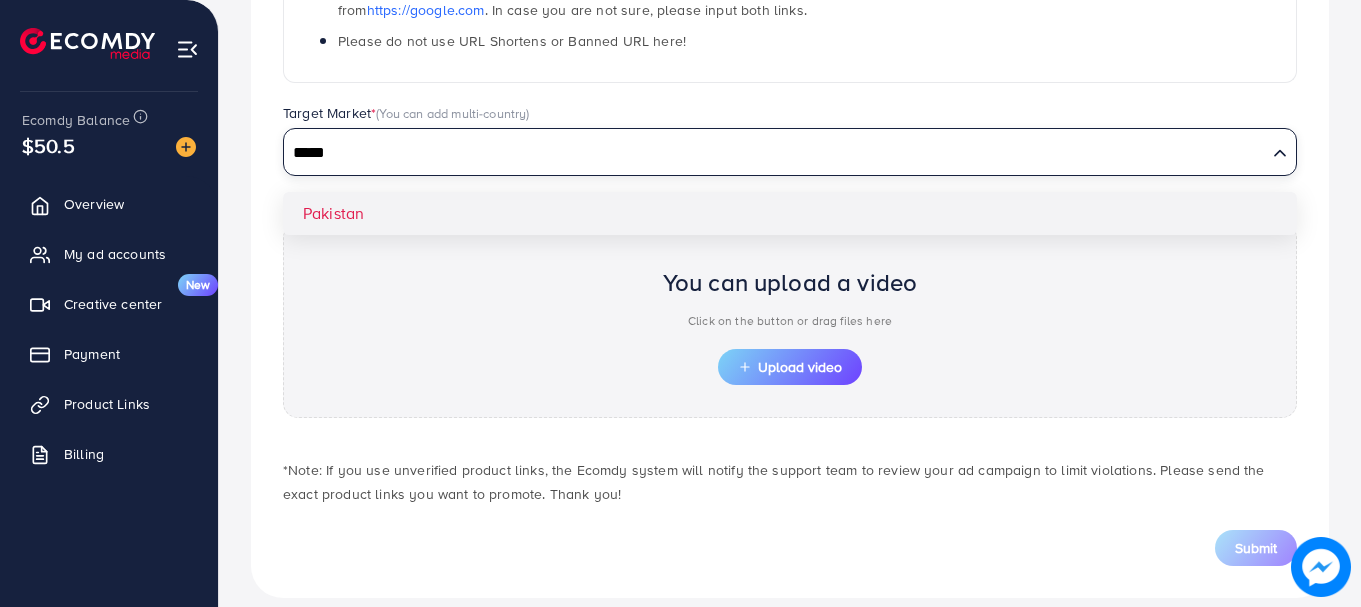 type on "*****" 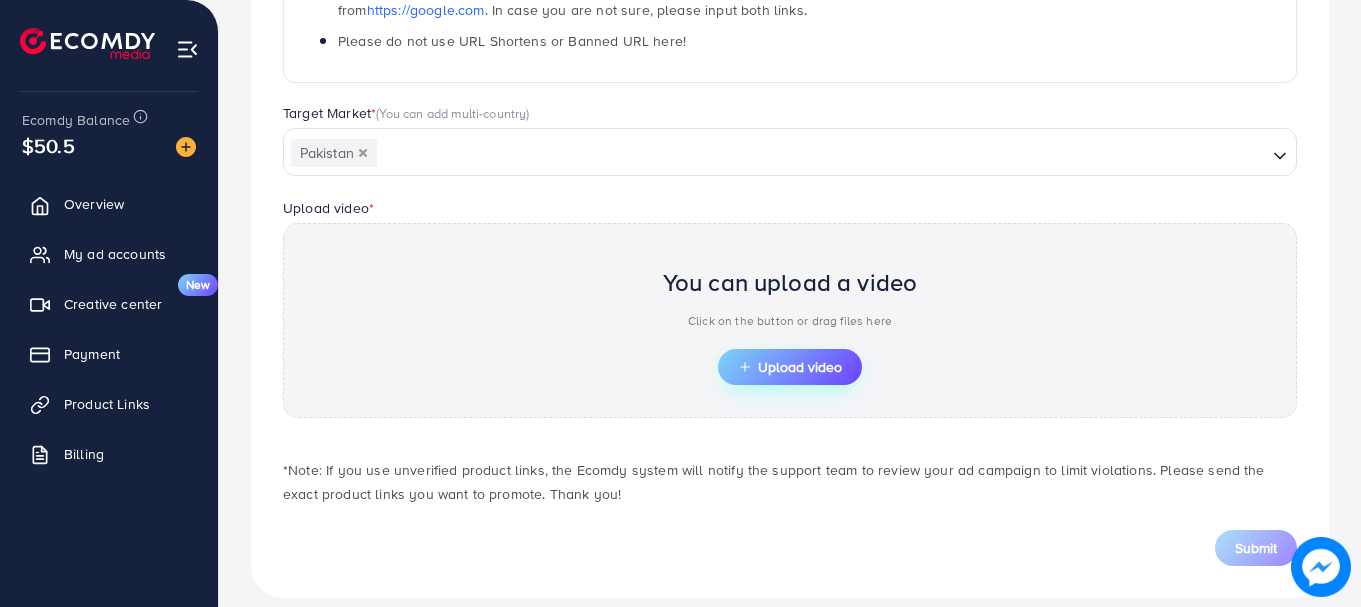 click on "Upload video" at bounding box center (790, 367) 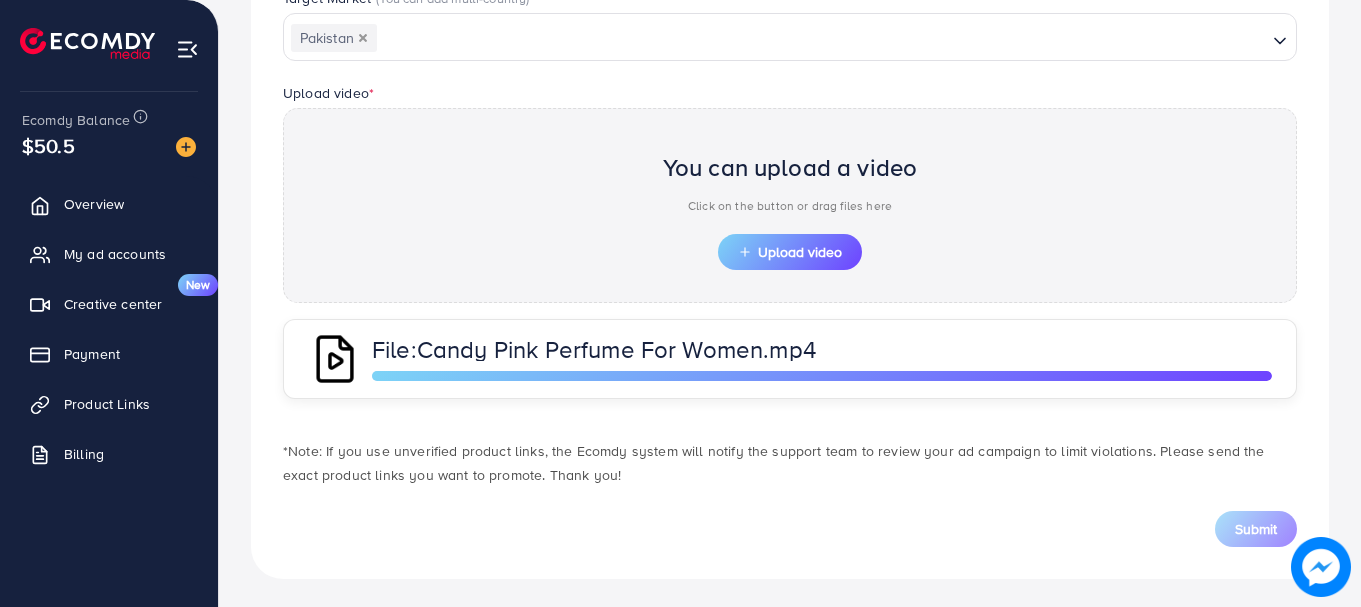 scroll, scrollTop: 614, scrollLeft: 0, axis: vertical 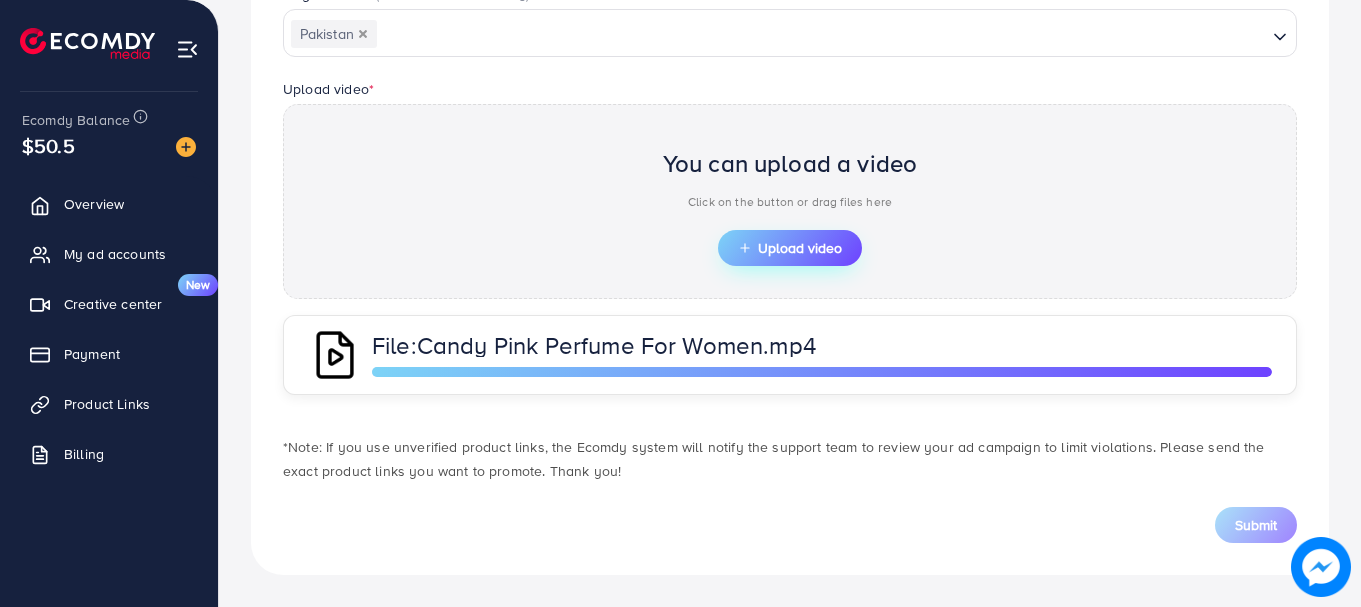 click on "Upload video" at bounding box center [790, 248] 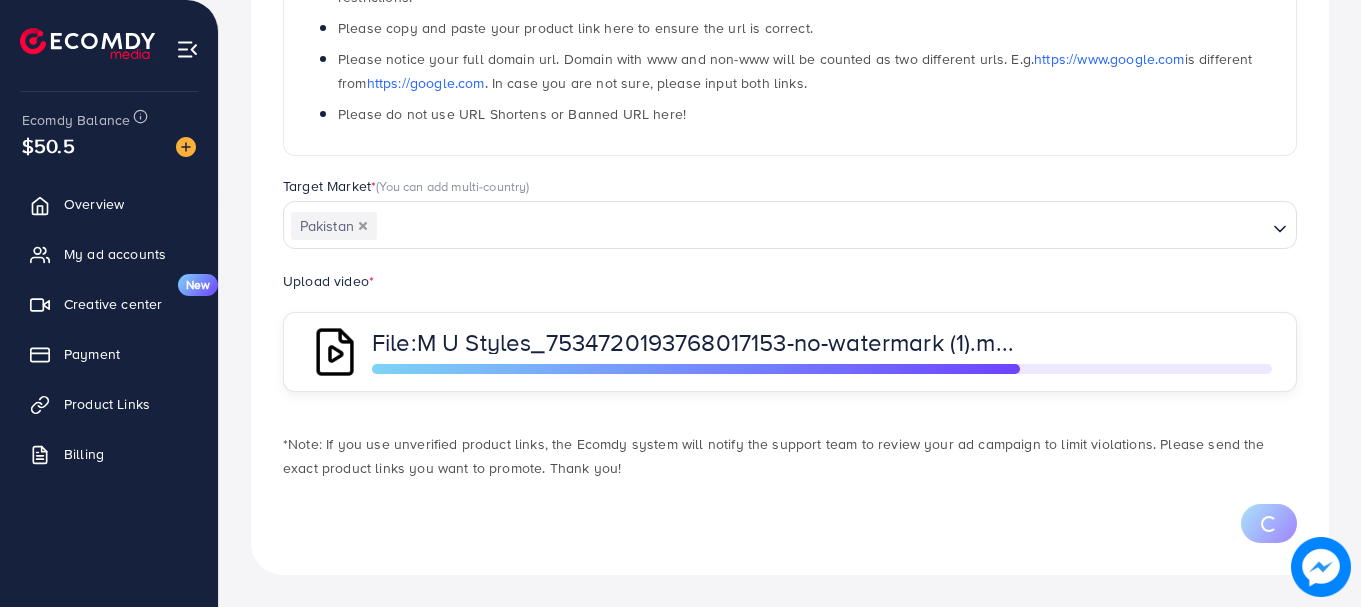 scroll, scrollTop: 614, scrollLeft: 0, axis: vertical 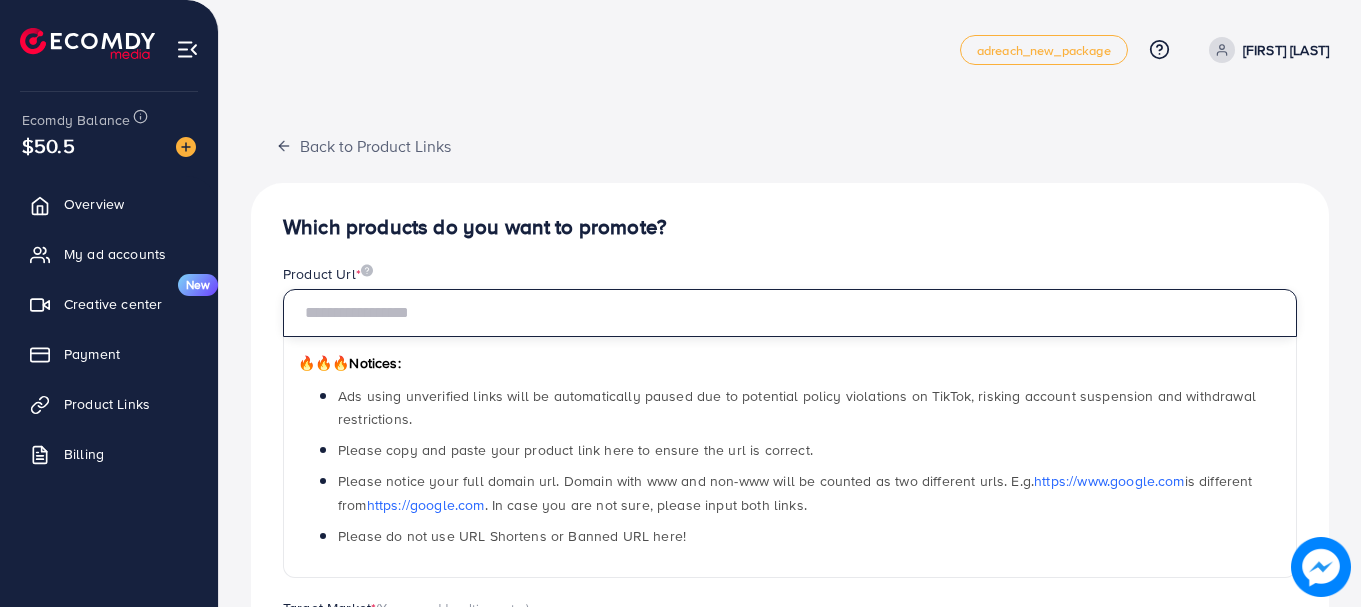 click at bounding box center (790, 313) 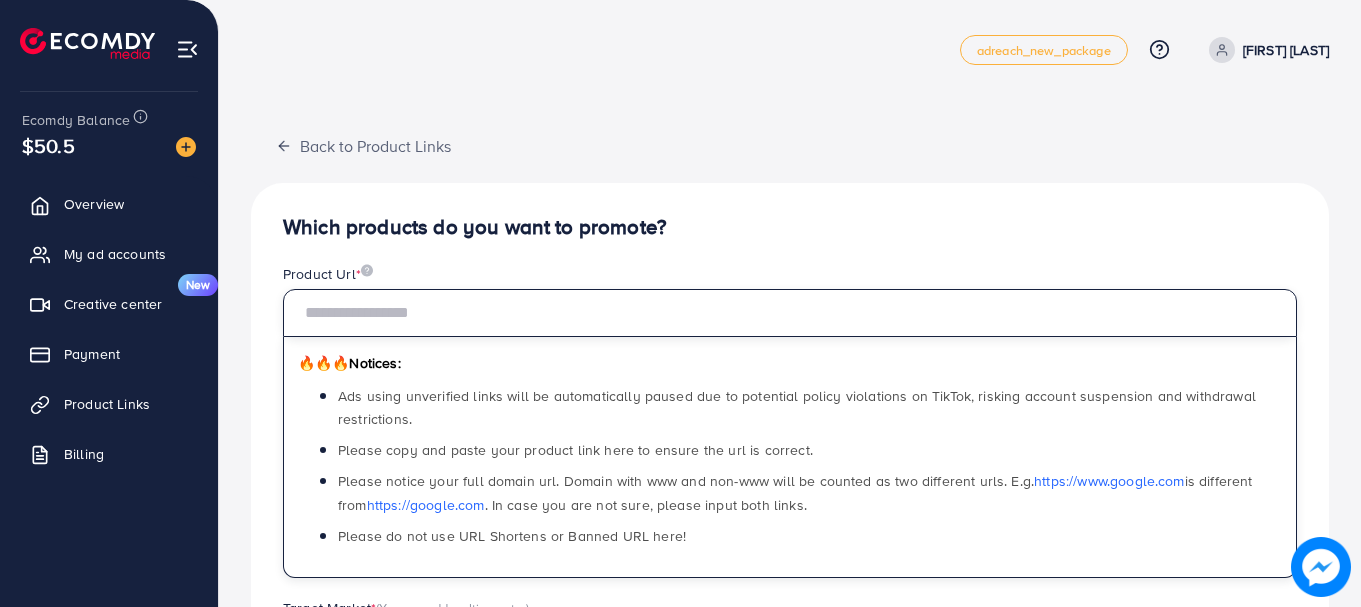 click at bounding box center [790, 313] 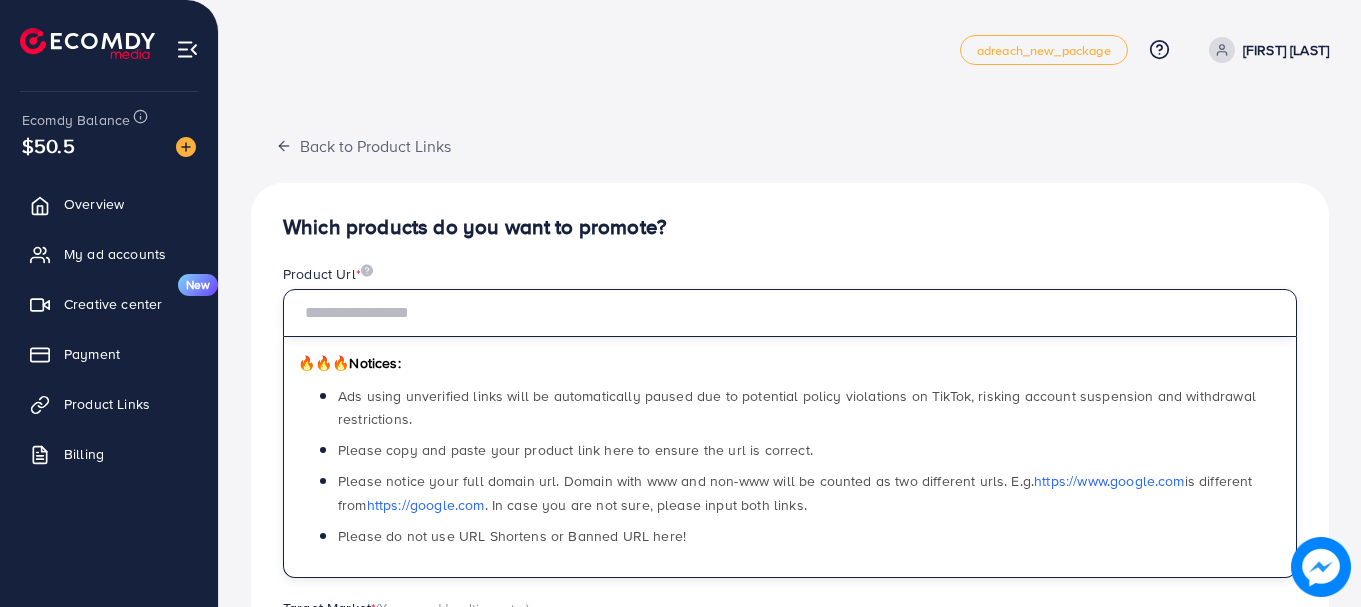 type on "**********" 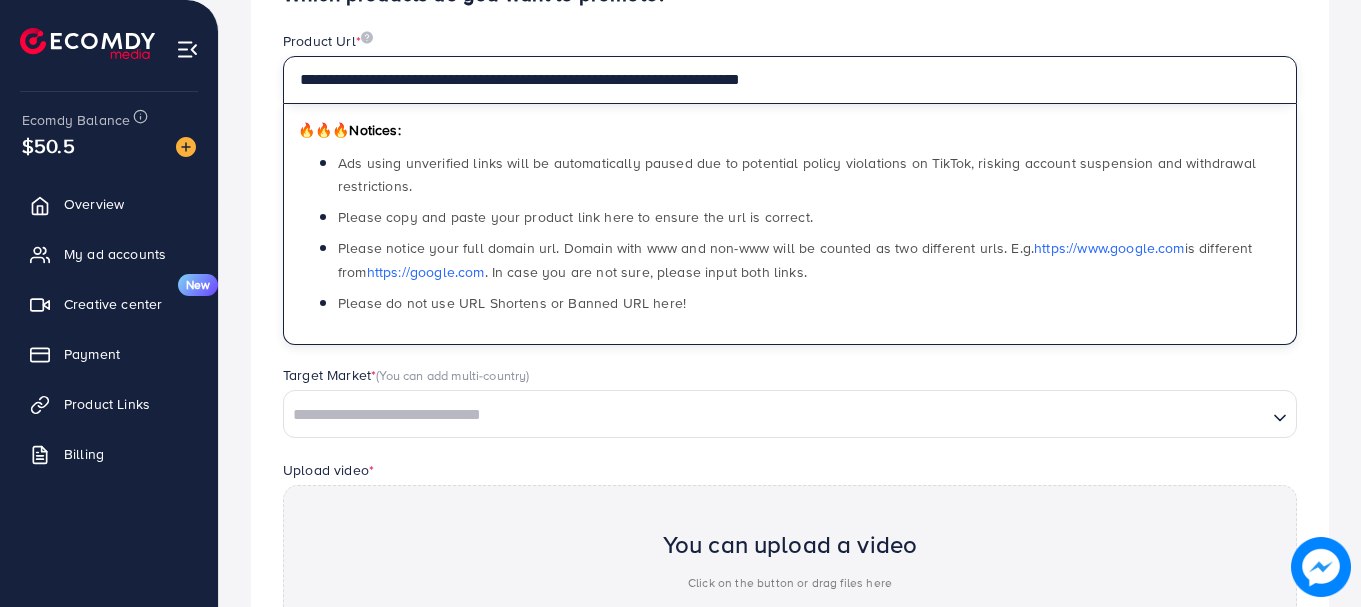 scroll, scrollTop: 234, scrollLeft: 0, axis: vertical 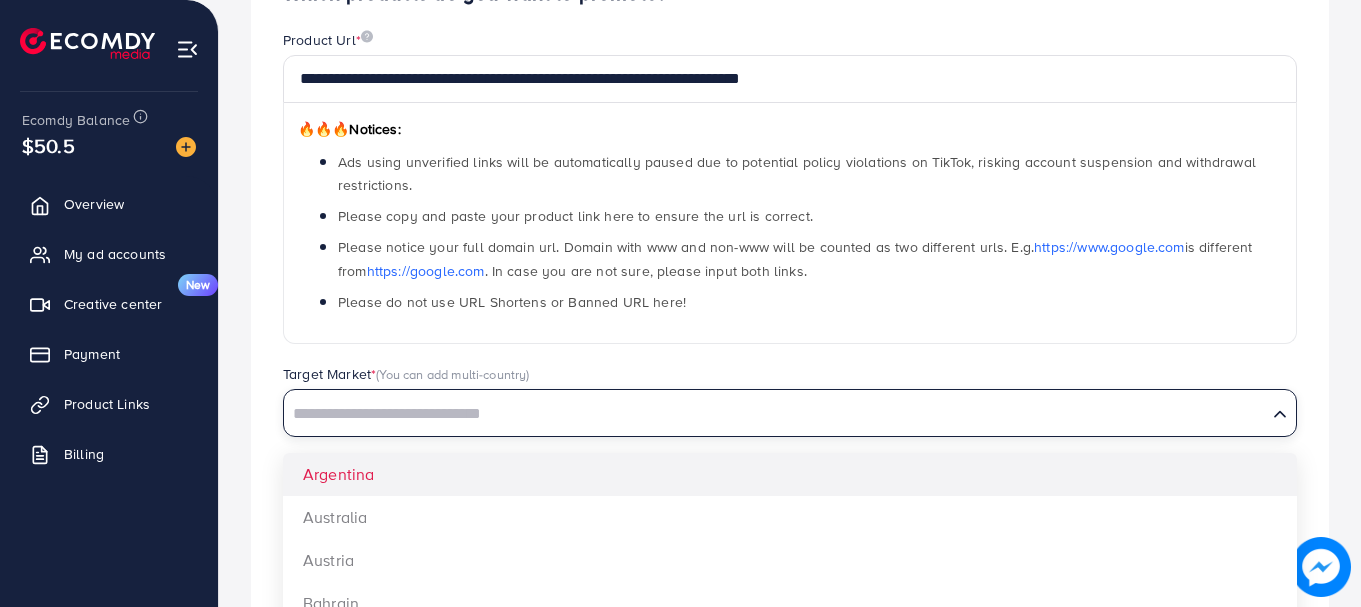 click at bounding box center [775, 414] 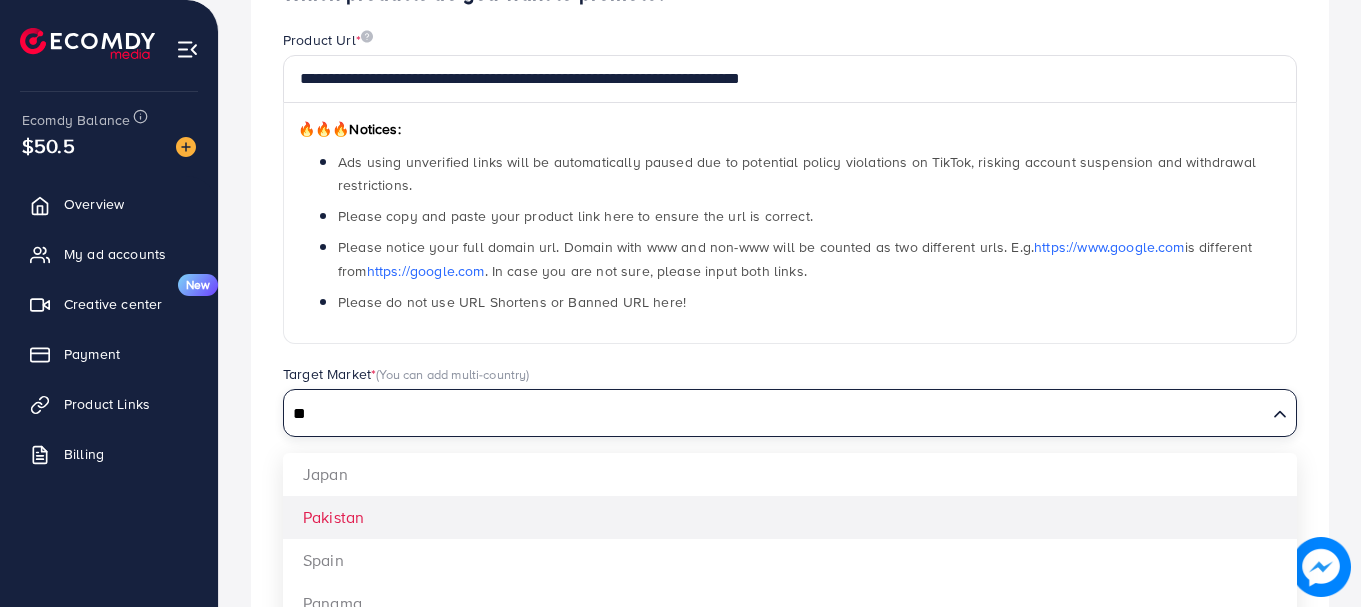 type on "**" 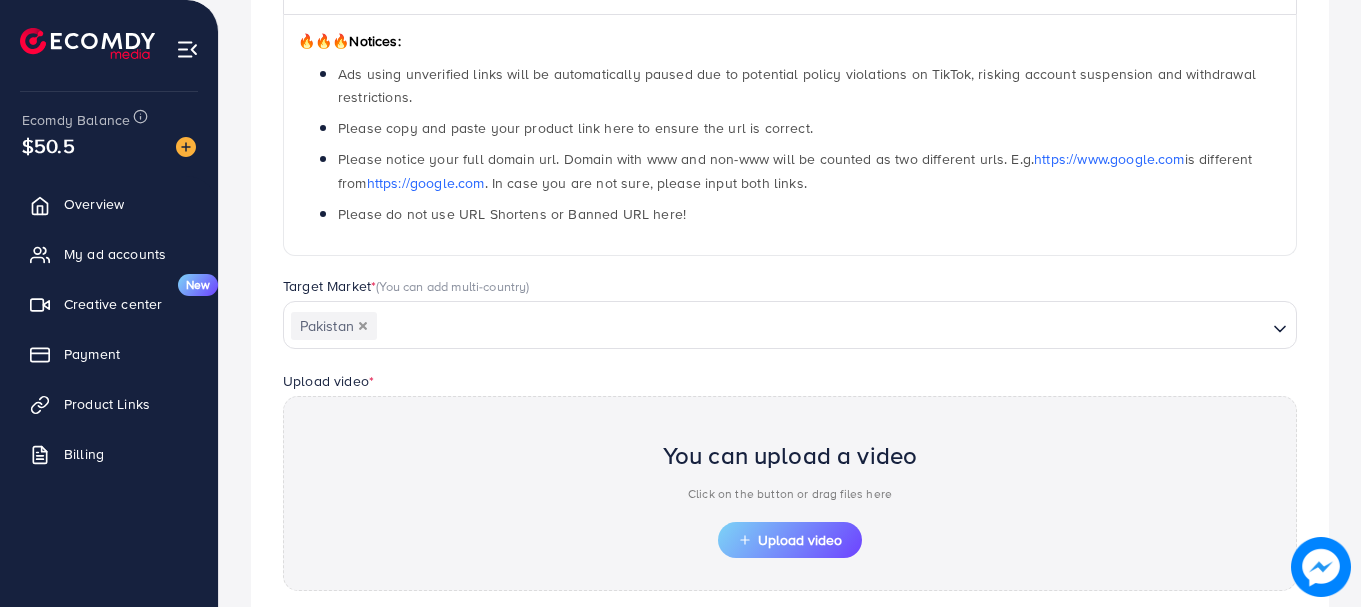 scroll, scrollTop: 348, scrollLeft: 0, axis: vertical 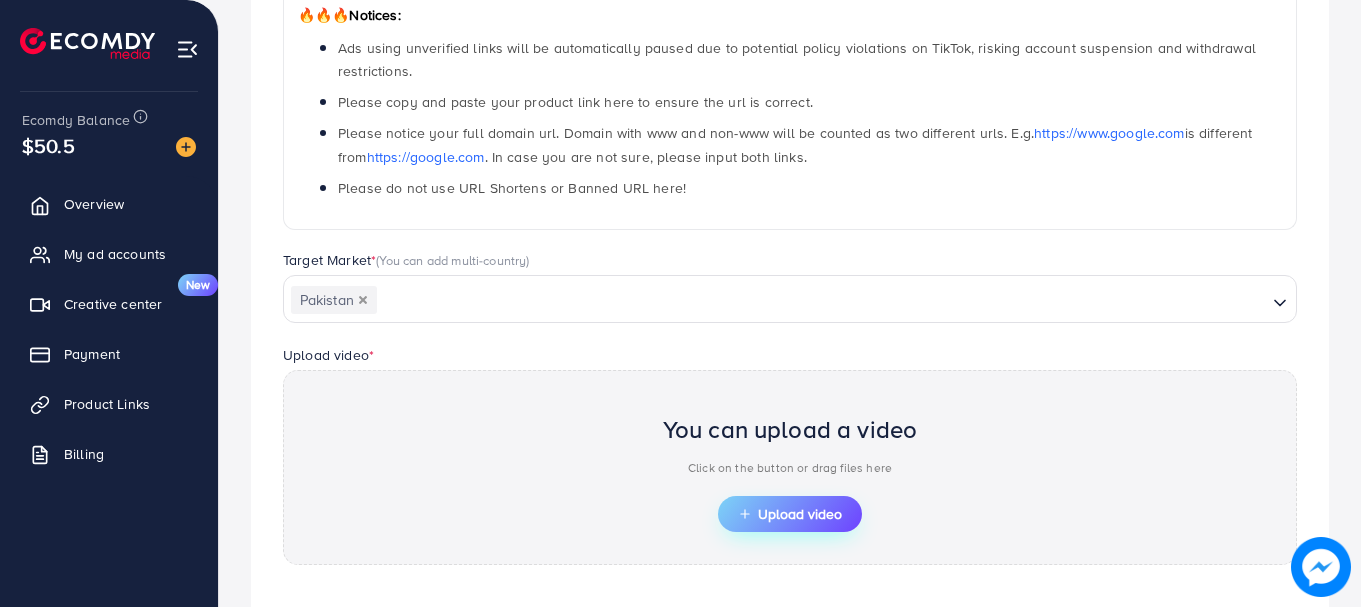 click on "Upload video" at bounding box center (790, 514) 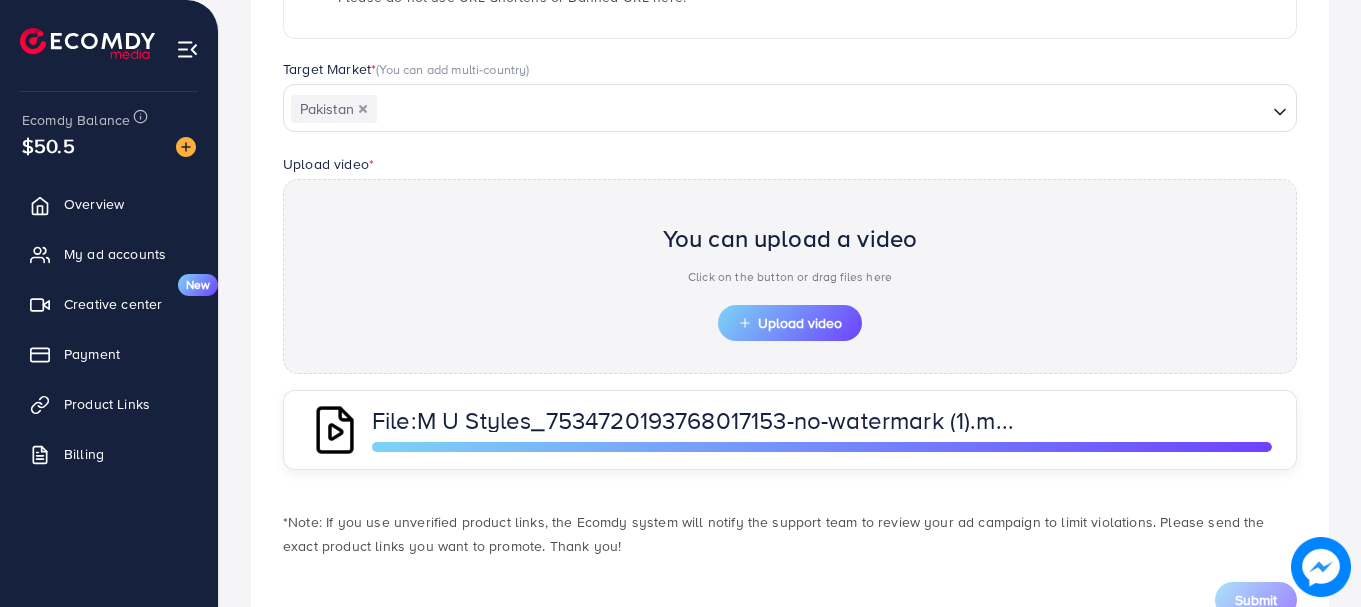 scroll, scrollTop: 542, scrollLeft: 0, axis: vertical 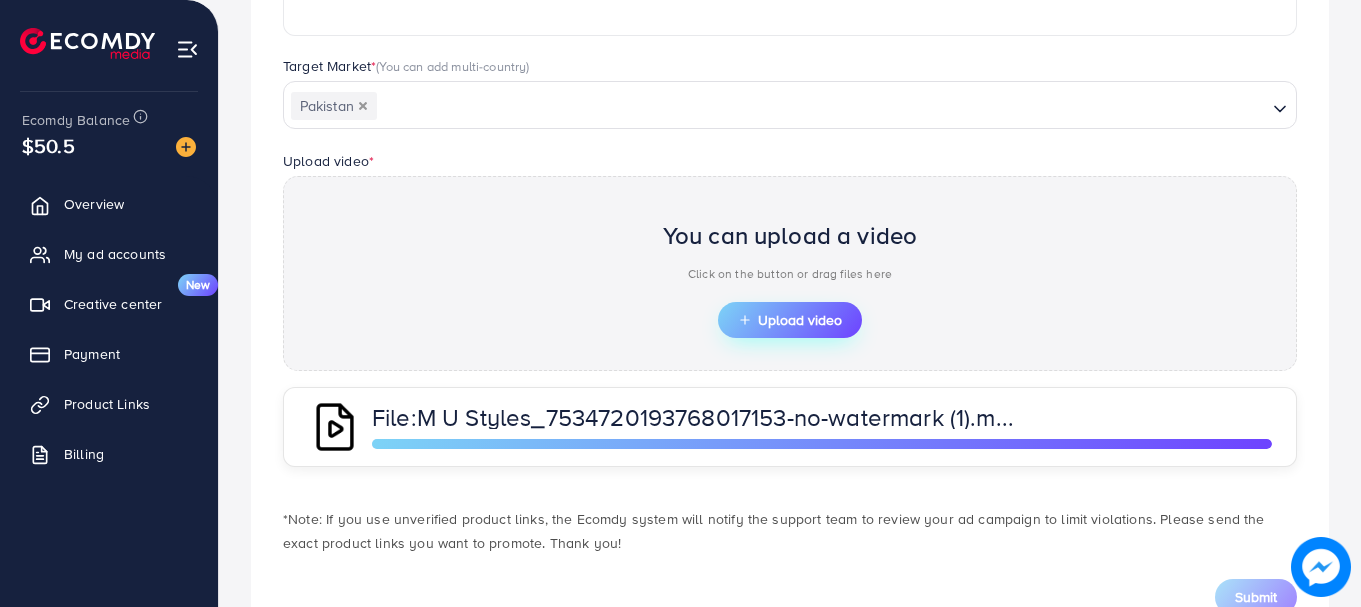 click on "Upload video" at bounding box center [790, 320] 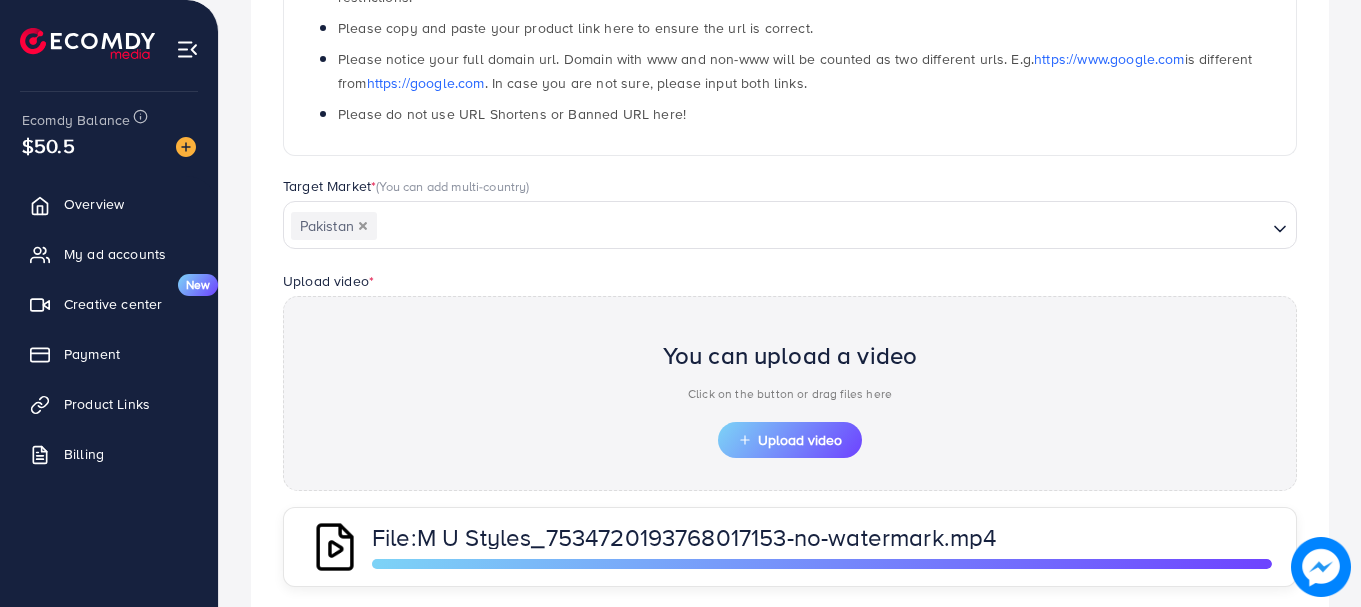 scroll, scrollTop: 542, scrollLeft: 0, axis: vertical 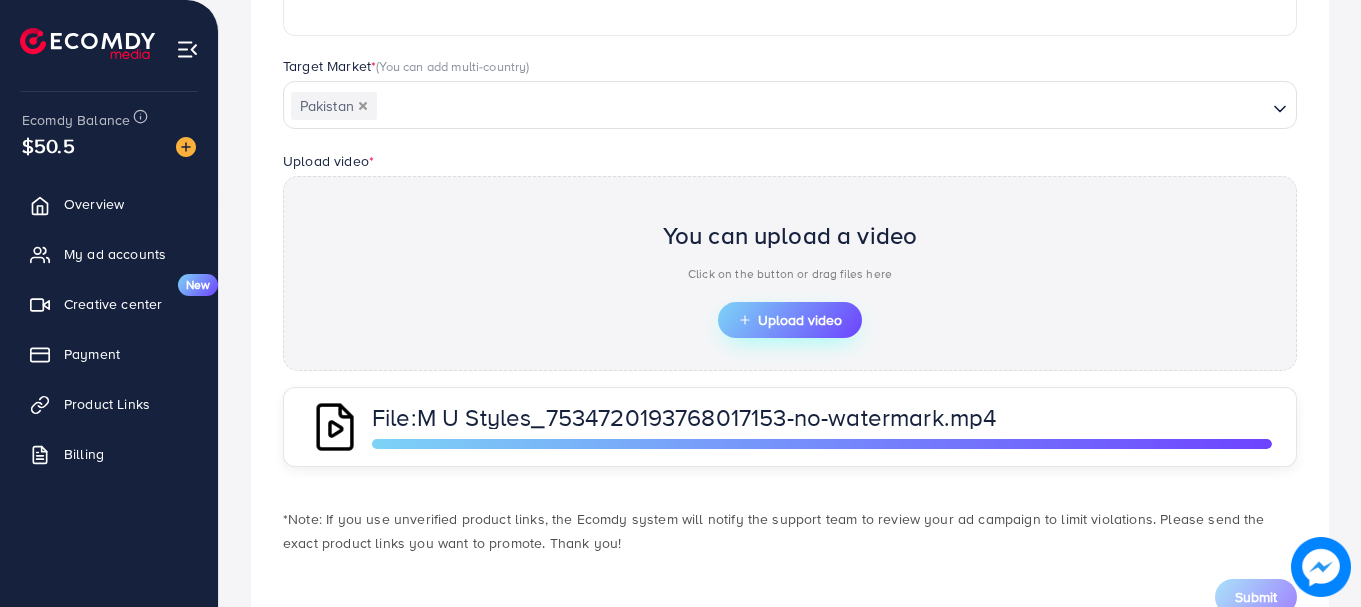 click on "**********" at bounding box center (790, 144) 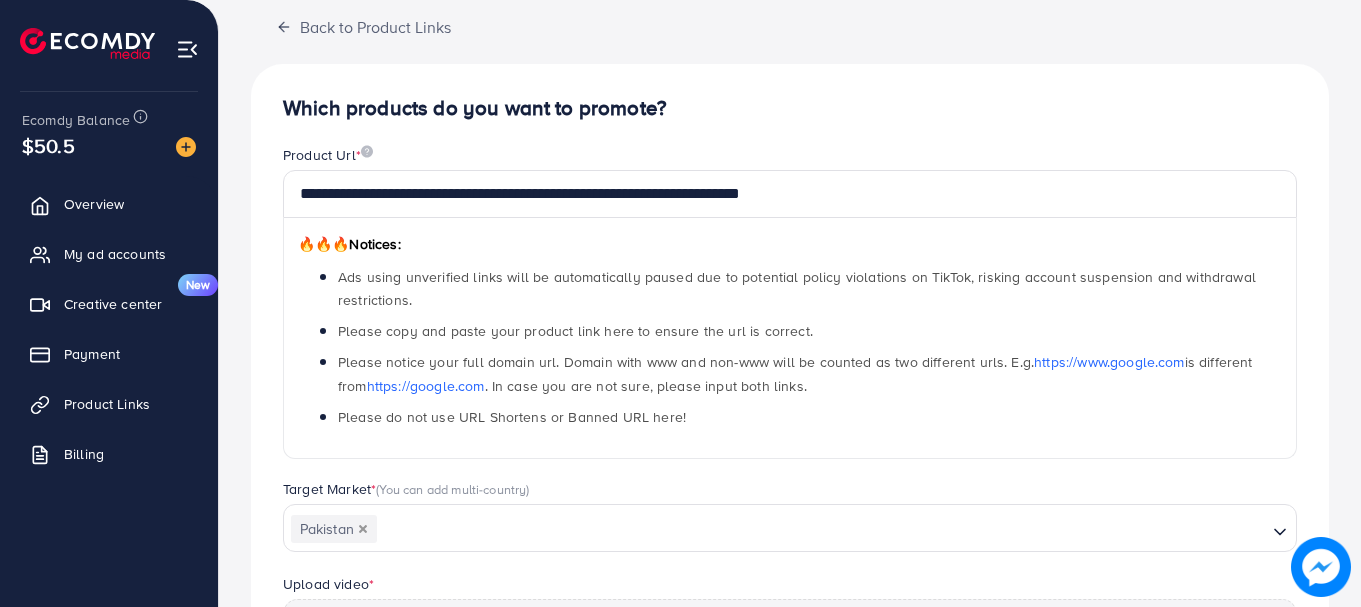 scroll, scrollTop: 0, scrollLeft: 0, axis: both 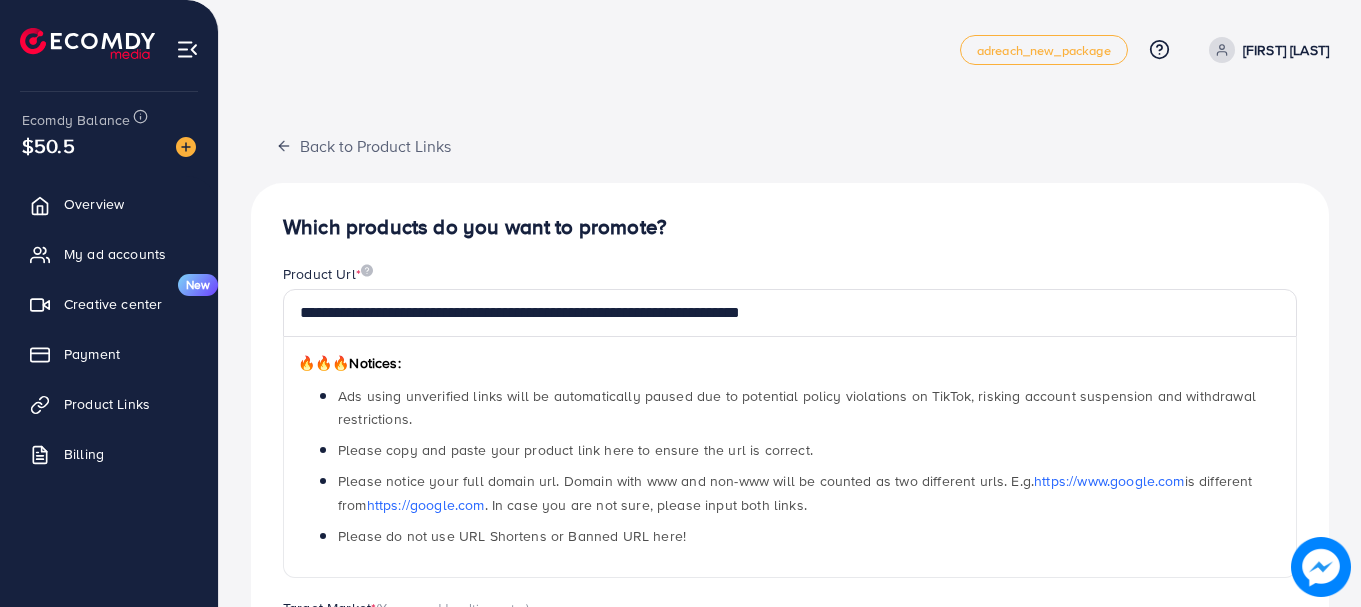 click 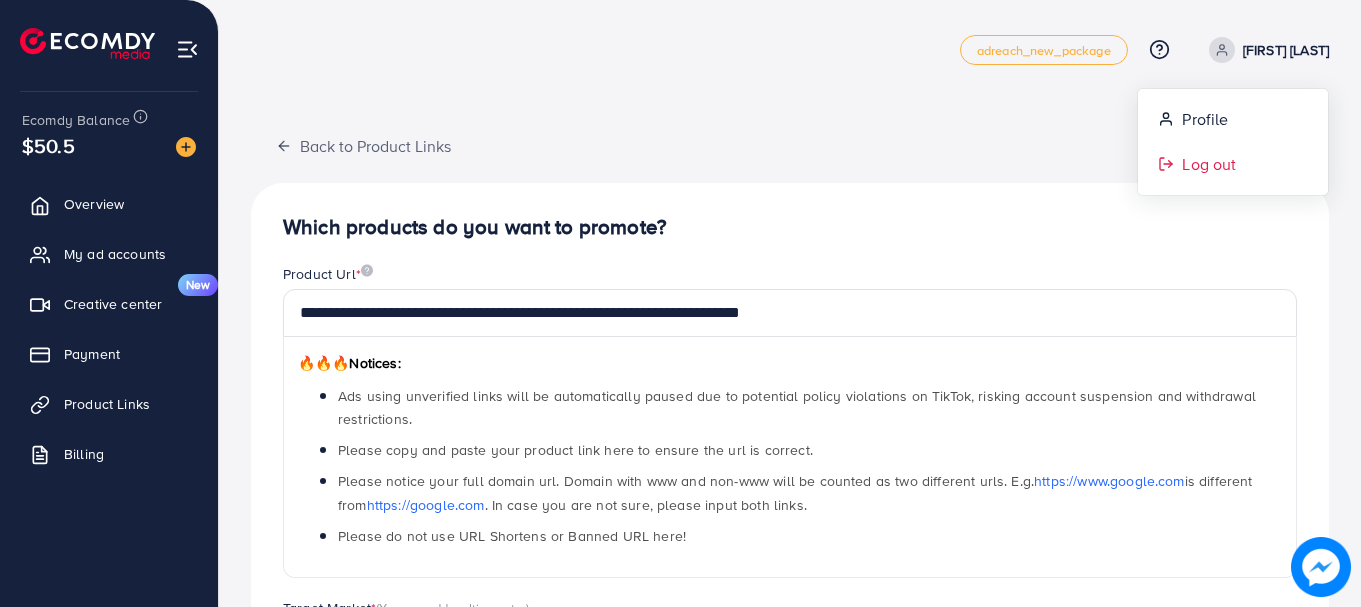 click on "Log out" at bounding box center [1233, 164] 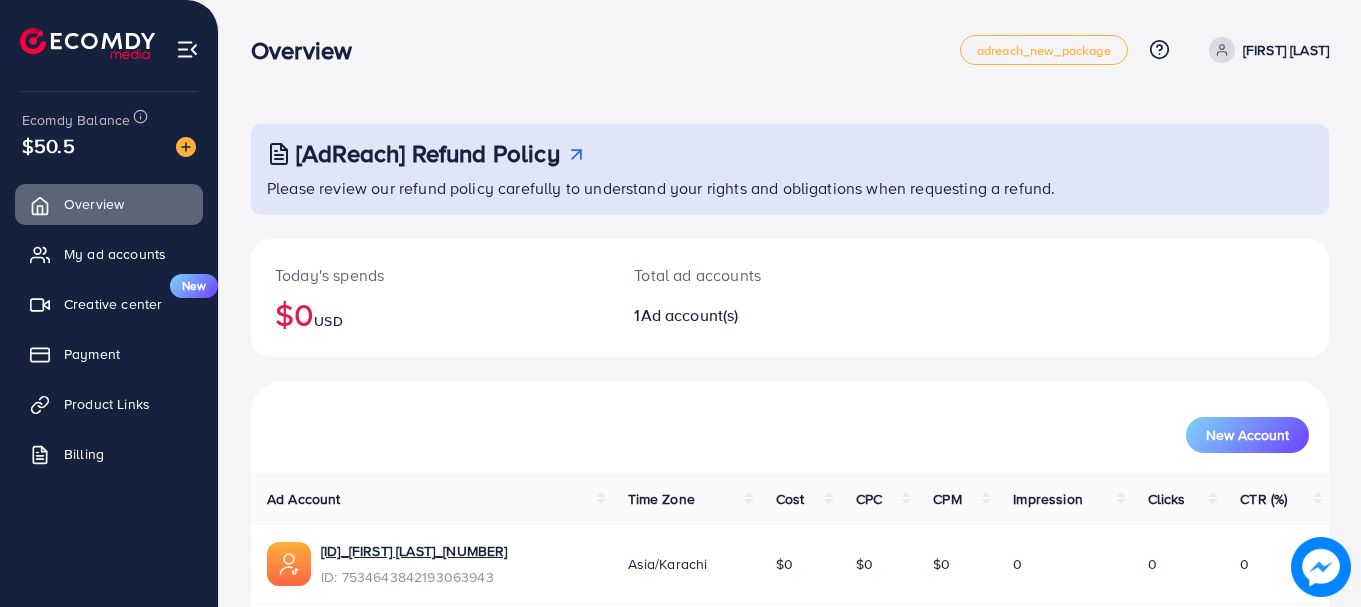 scroll, scrollTop: 0, scrollLeft: 0, axis: both 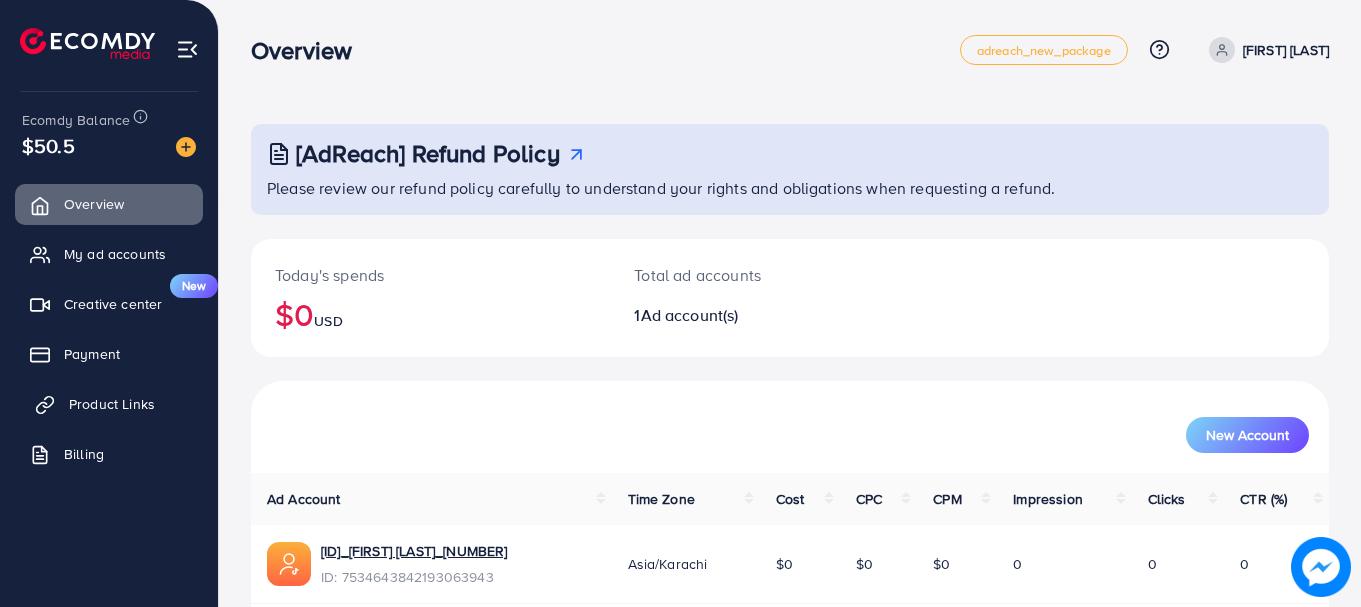 click on "Product Links" at bounding box center [112, 404] 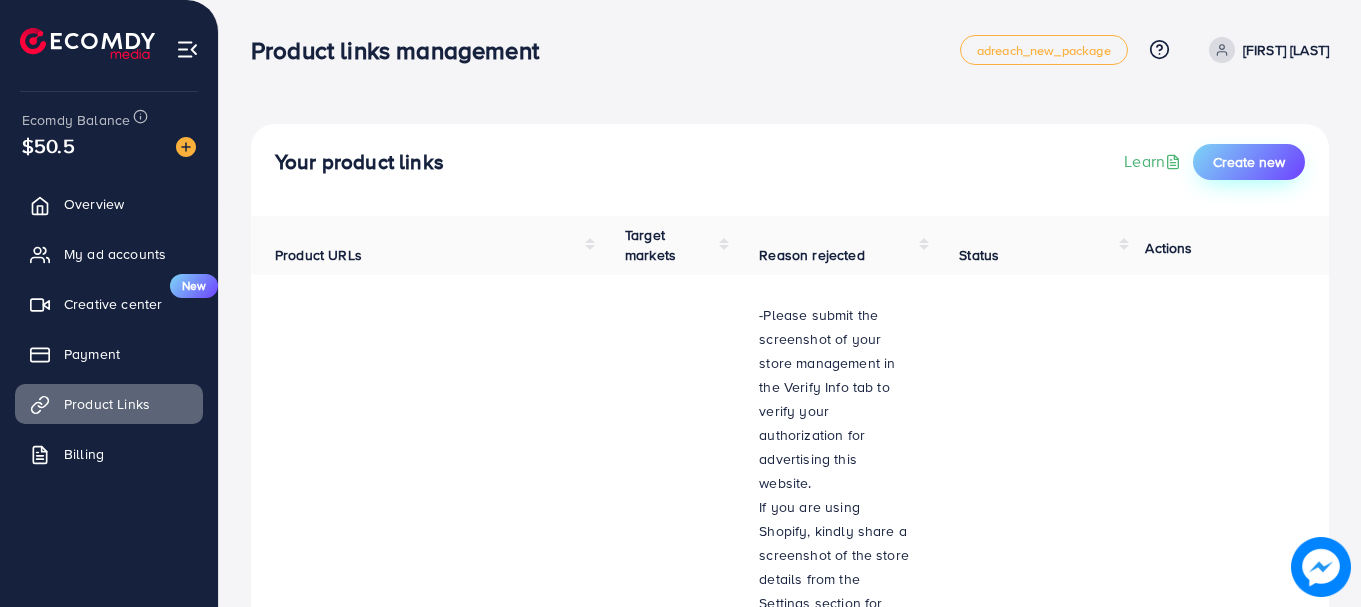 click on "Create new" at bounding box center [1249, 162] 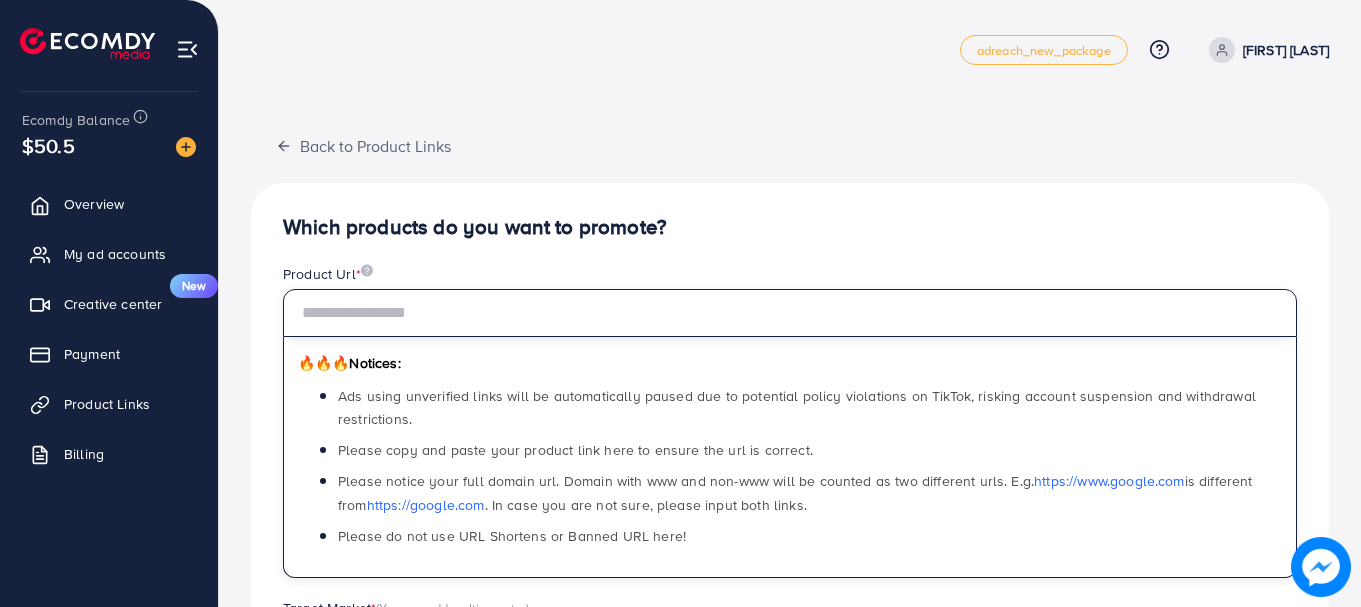drag, startPoint x: 447, startPoint y: 314, endPoint x: 456, endPoint y: 383, distance: 69.58448 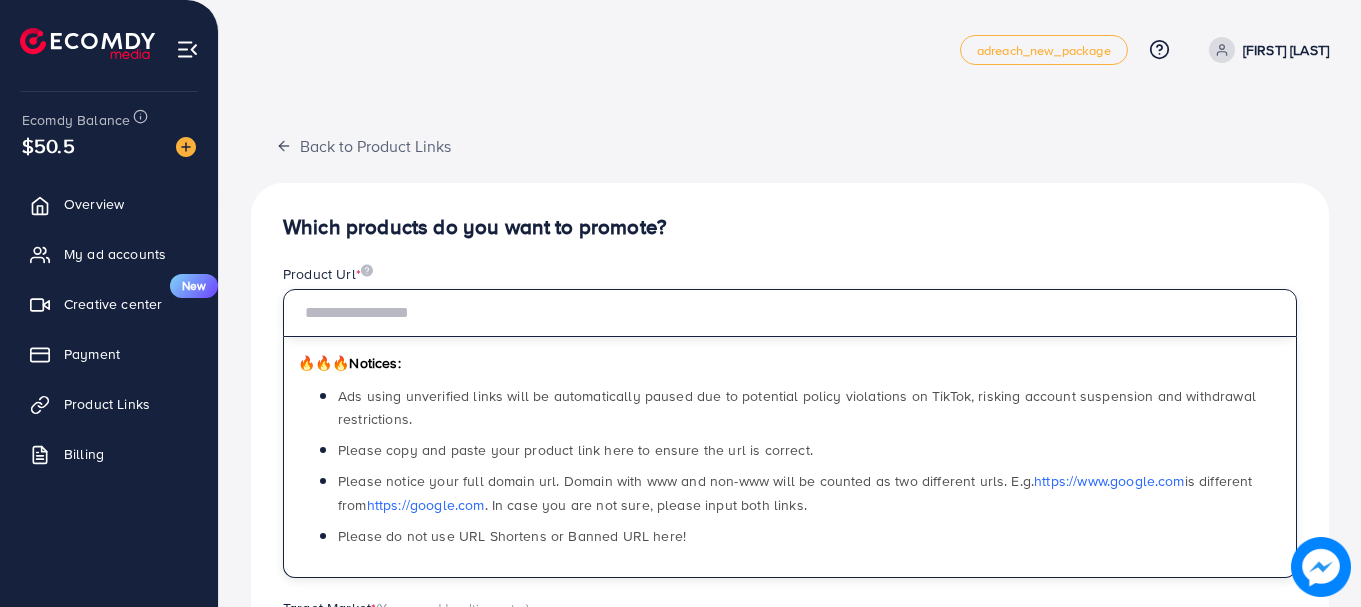click on "🔥🔥🔥  Notices: Ads using unverified links will be automatically paused due to potential policy violations on TikTok, risking account suspension and withdrawal restrictions. Please copy and paste your product link here to ensure the url is correct. Please notice your full domain url. Domain with www and non-www will be counted as two different urls. E.g.  https://www.google.com  is different from  https://google.com . In case you are not sure, please input both links. Please do not use URL Shortens or Banned URL here!" at bounding box center [790, 433] 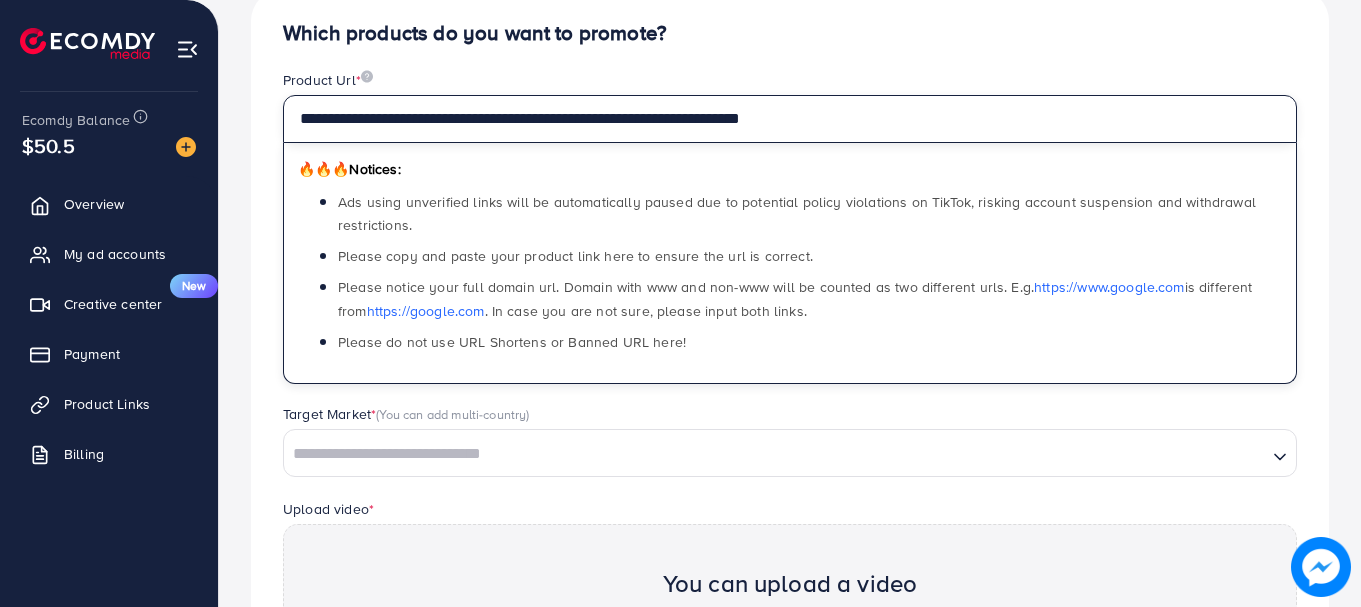 scroll, scrollTop: 267, scrollLeft: 0, axis: vertical 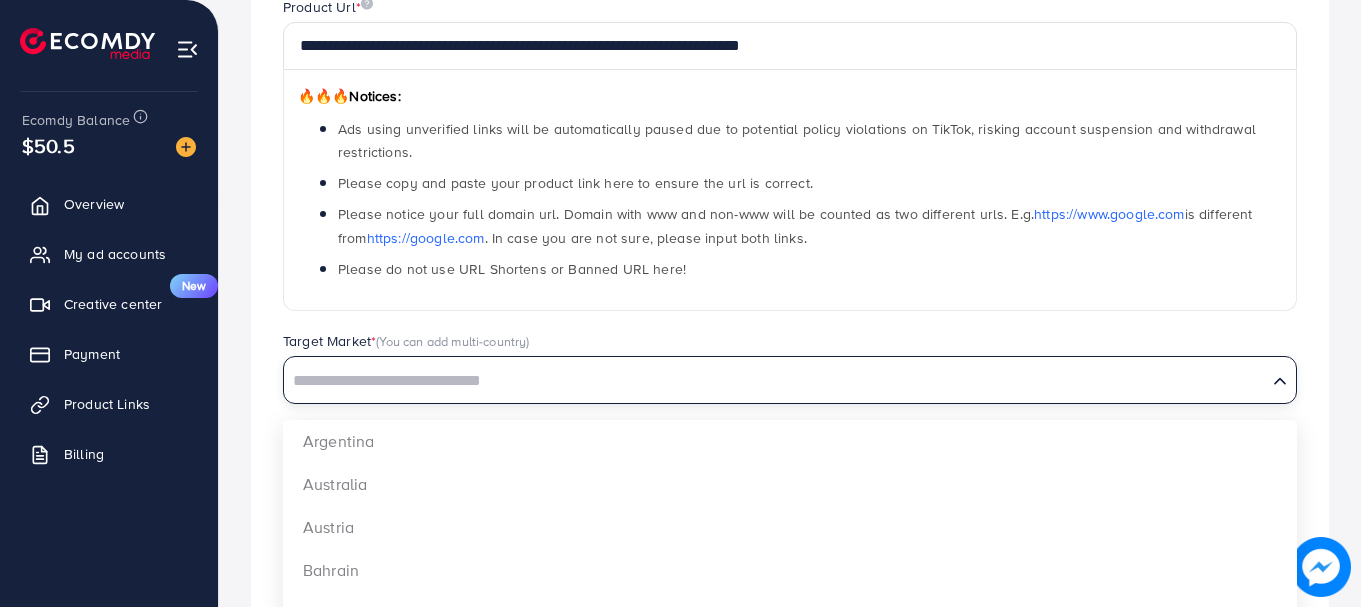 click at bounding box center [775, 381] 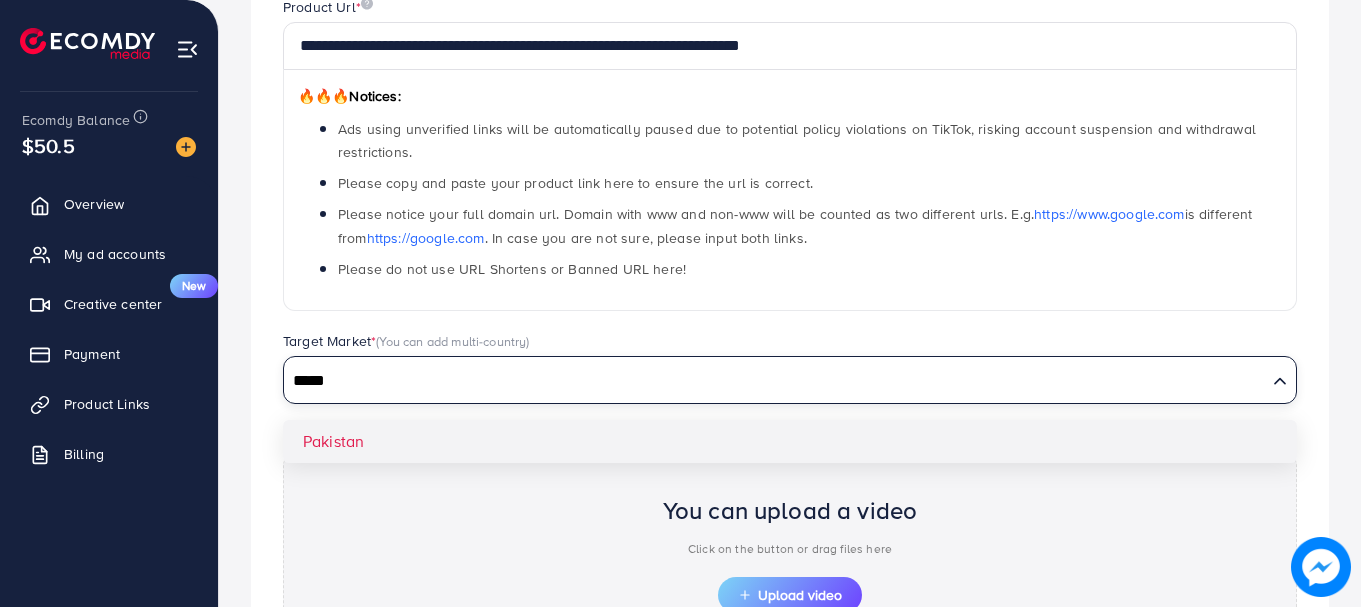 type on "*****" 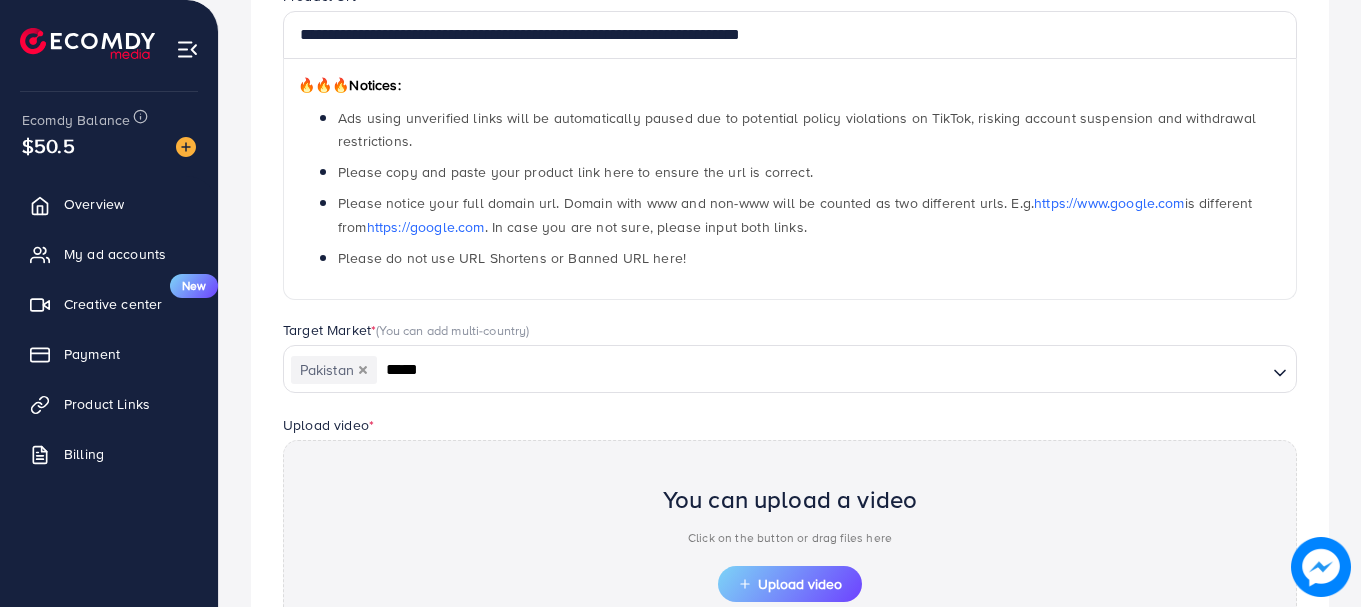 scroll, scrollTop: 281, scrollLeft: 0, axis: vertical 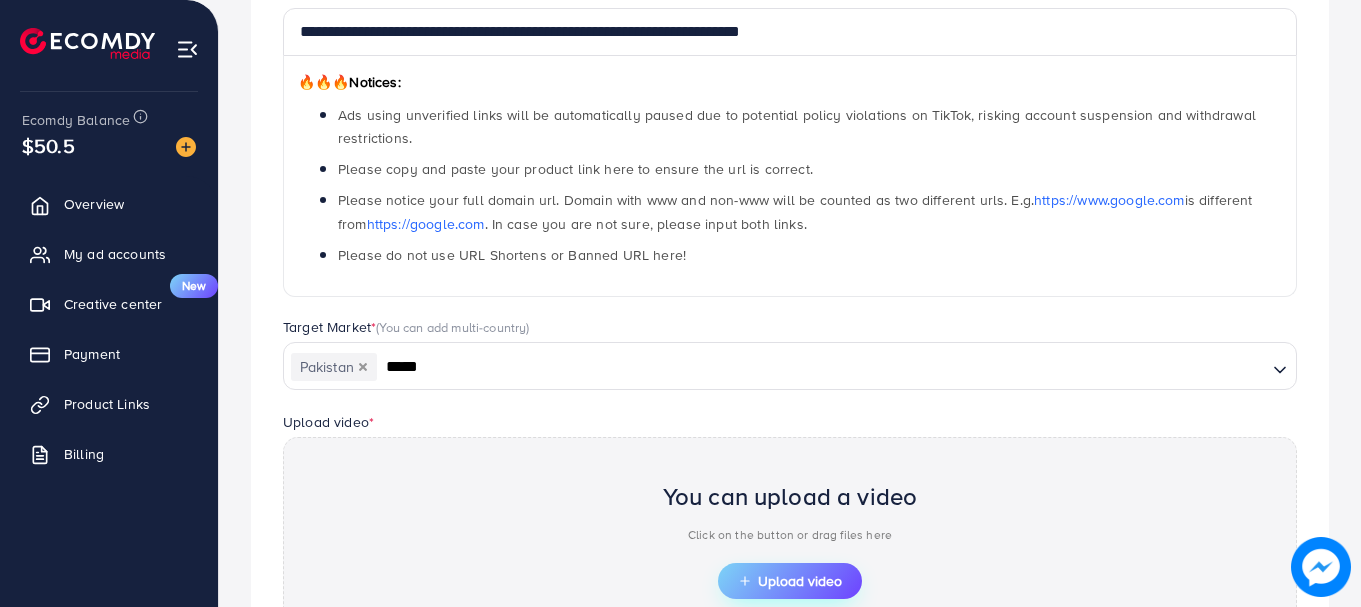 click on "Upload video" at bounding box center (790, 581) 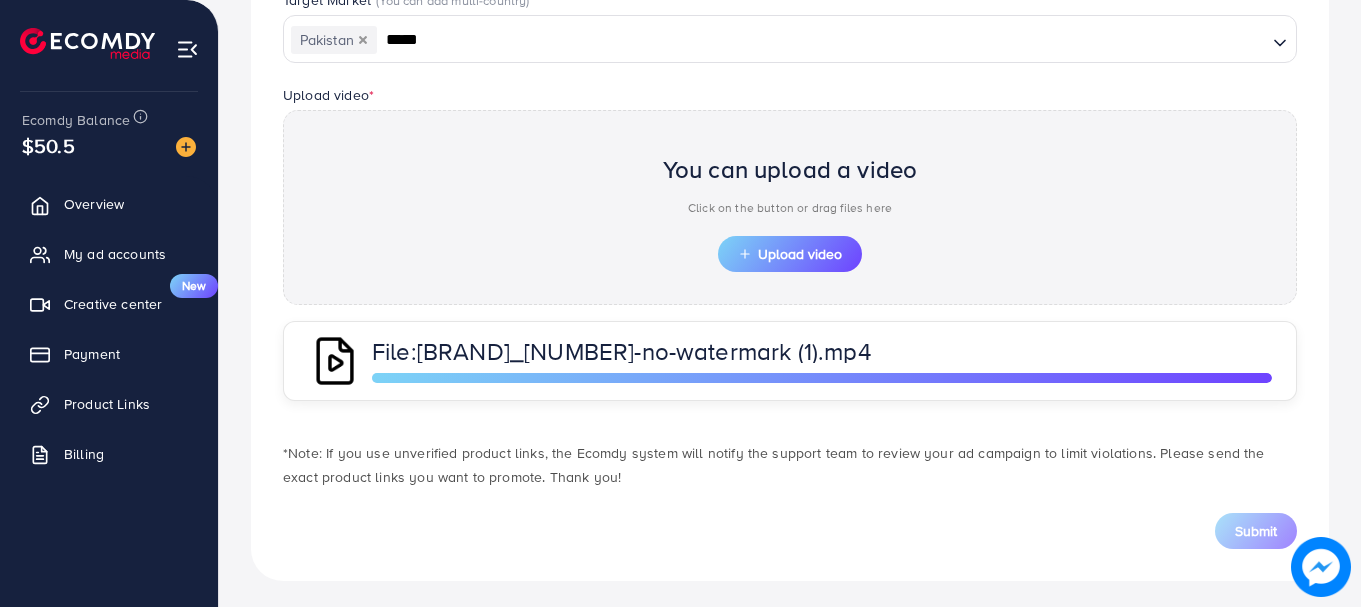 scroll, scrollTop: 610, scrollLeft: 0, axis: vertical 